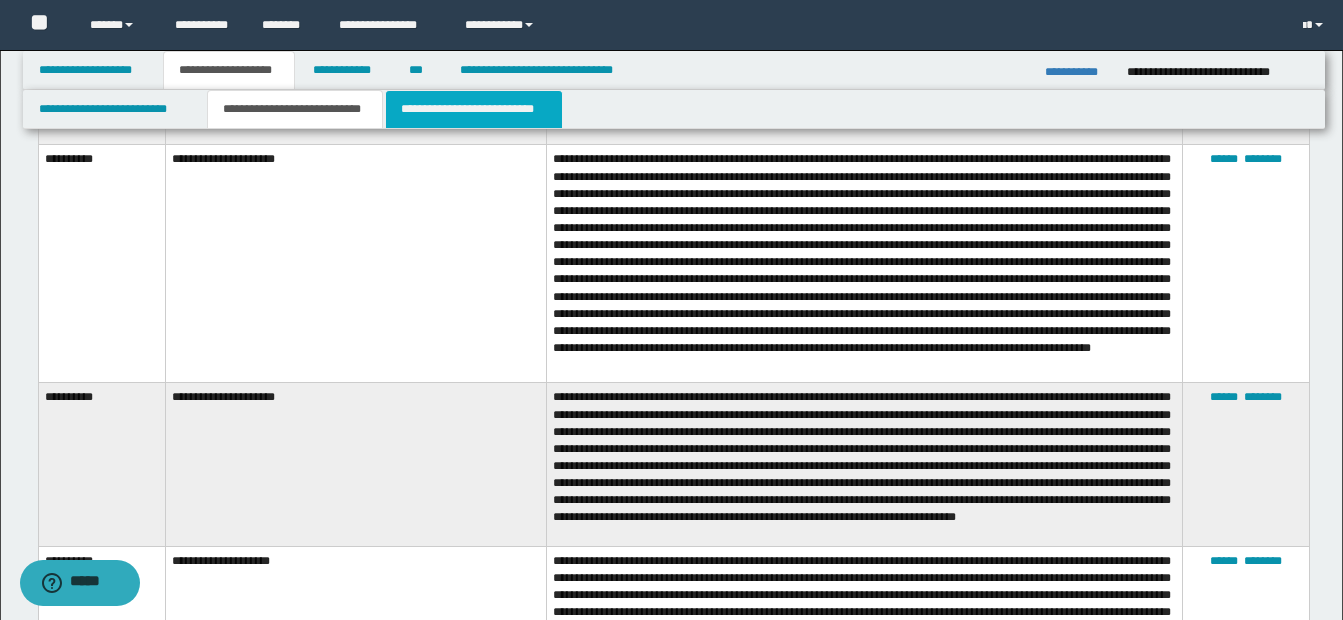 scroll, scrollTop: 0, scrollLeft: 0, axis: both 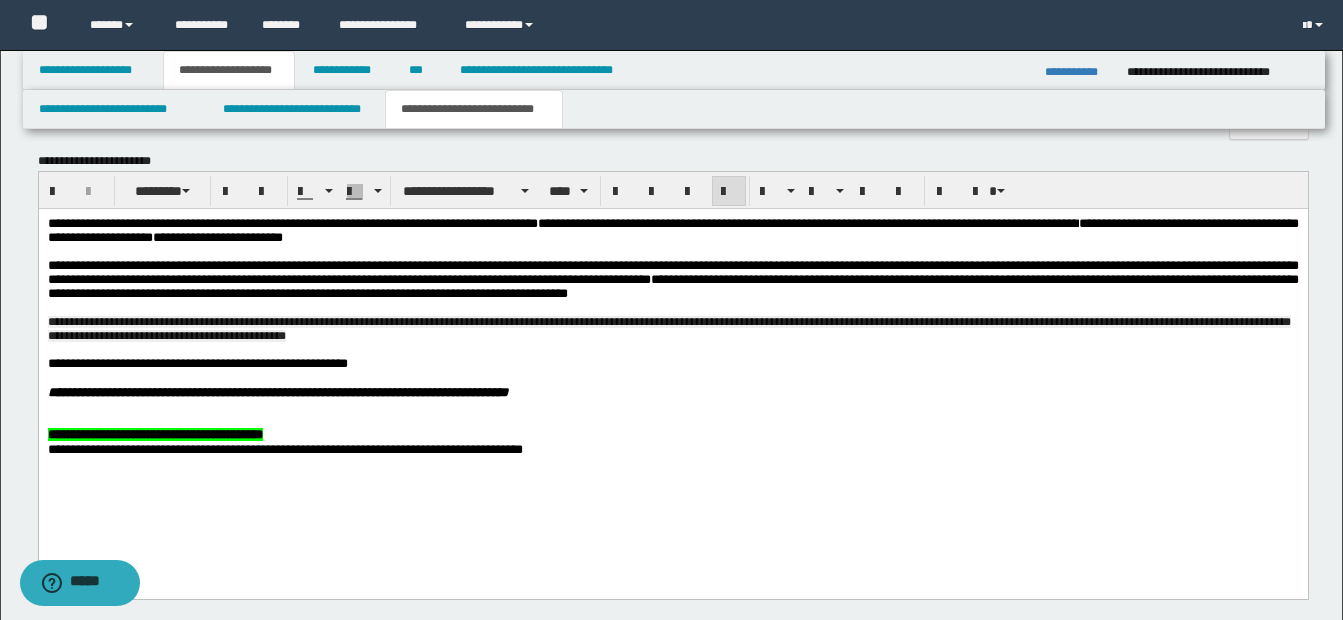 type 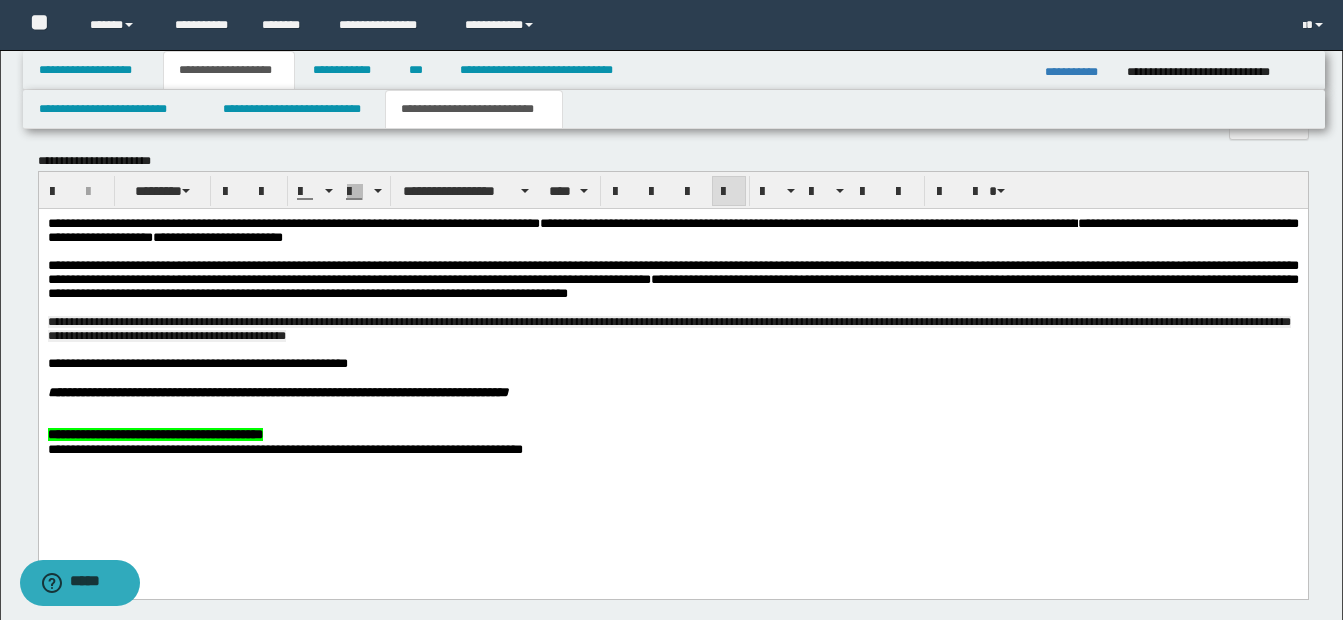 click at bounding box center [696, 378] 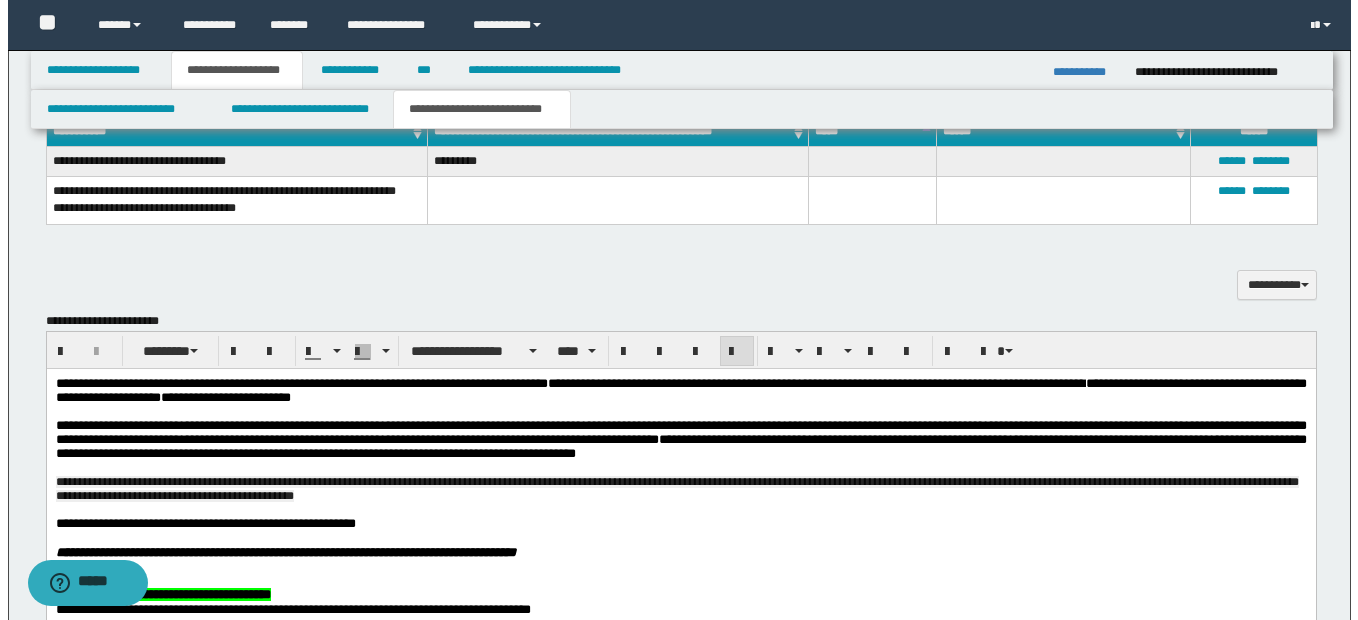 scroll, scrollTop: 1191, scrollLeft: 0, axis: vertical 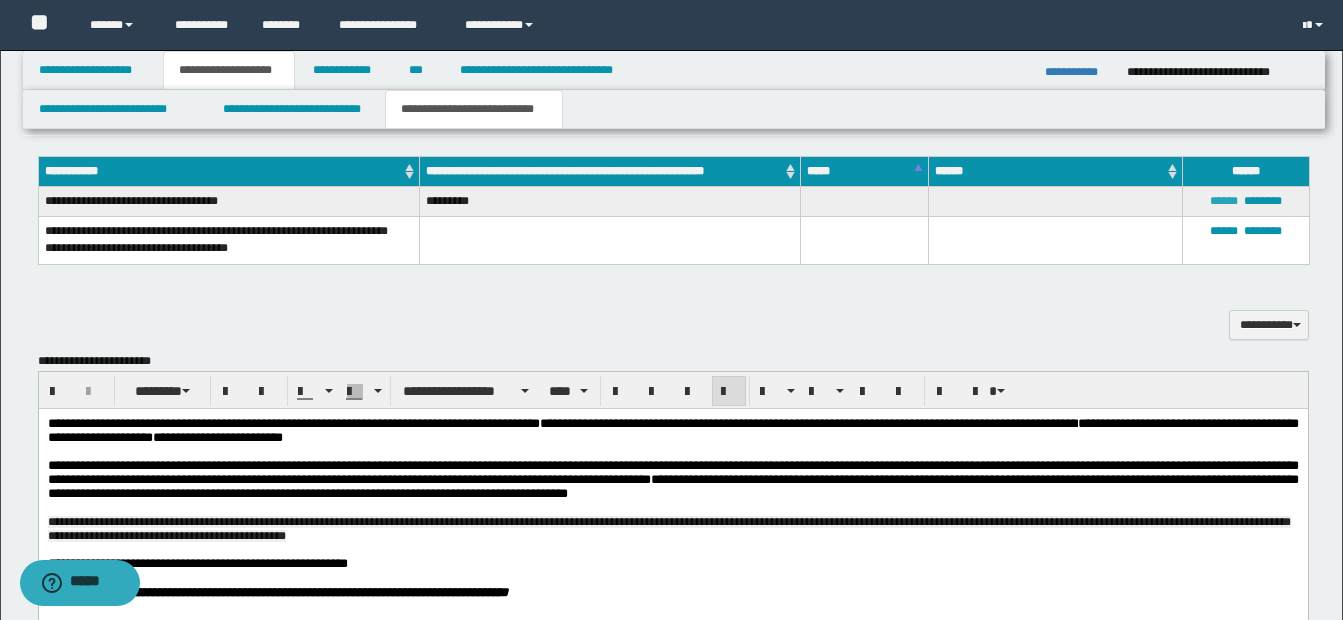 click on "******" at bounding box center (1224, 201) 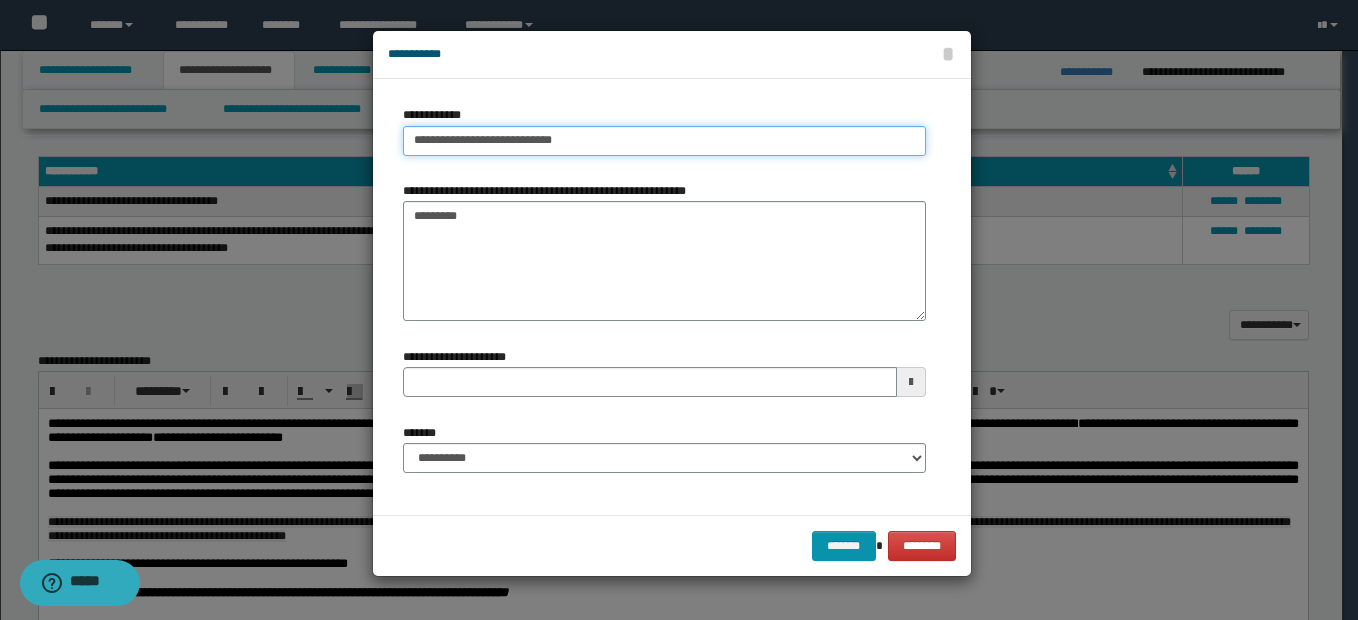 type on "**********" 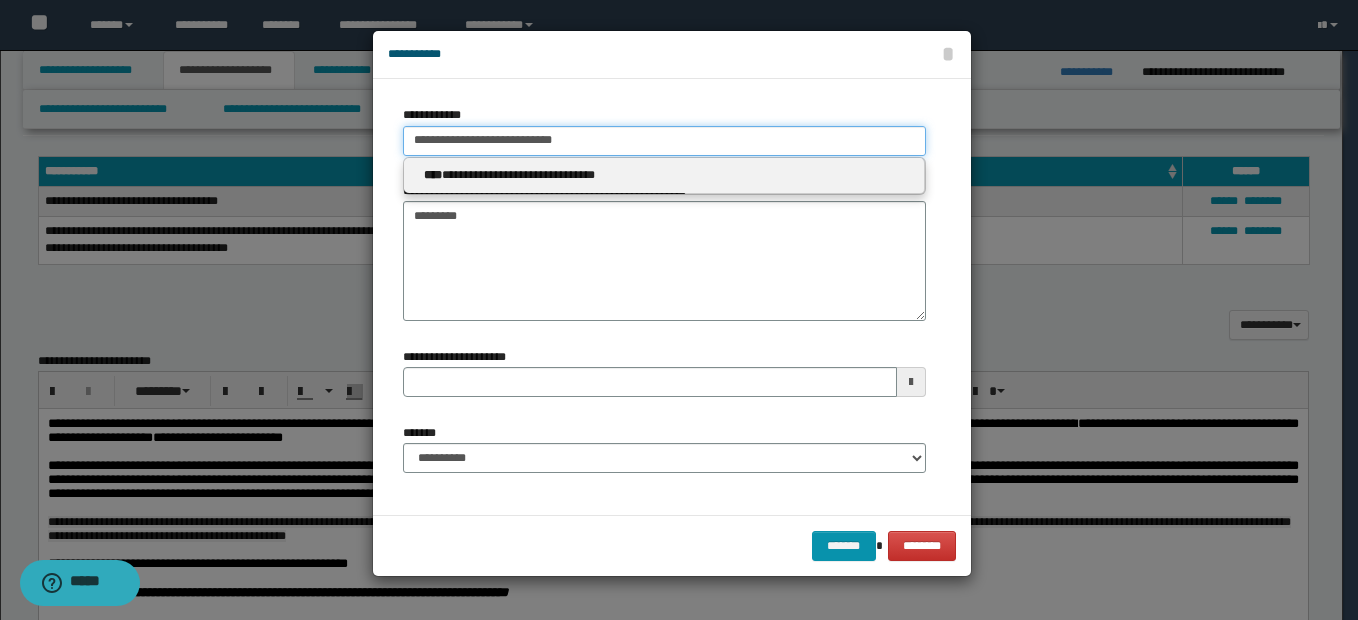 click on "**********" at bounding box center [664, 141] 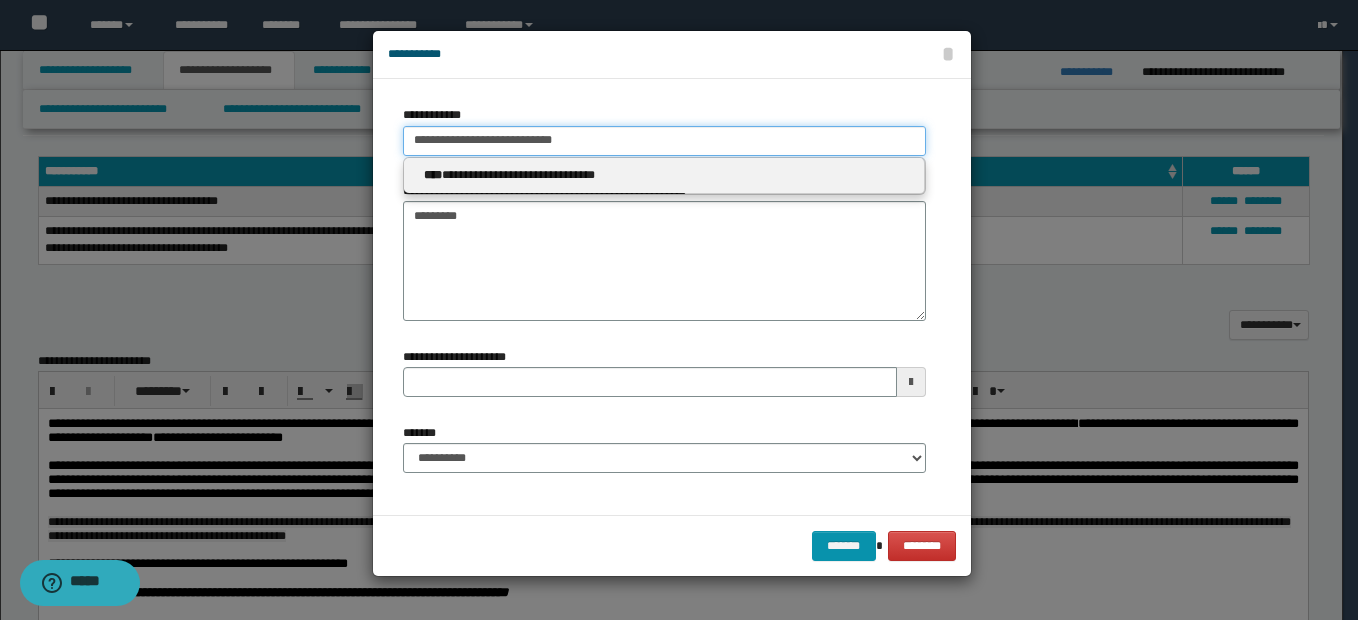 click on "**********" at bounding box center (664, 141) 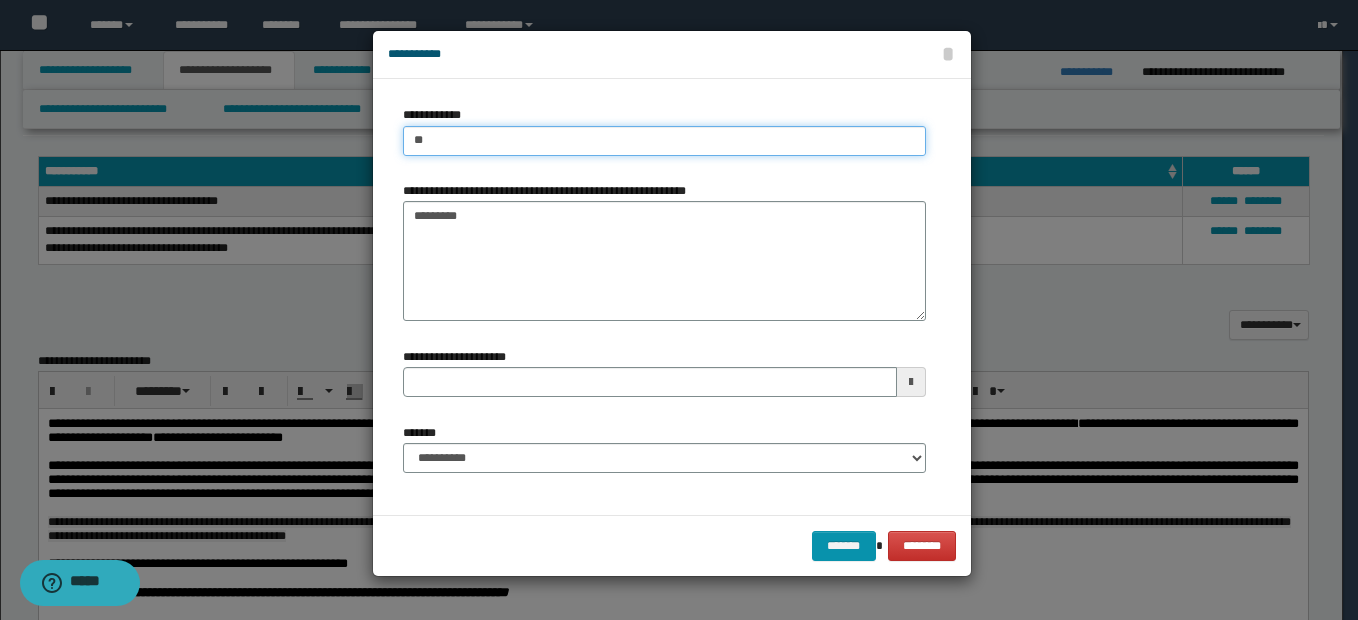 type on "*" 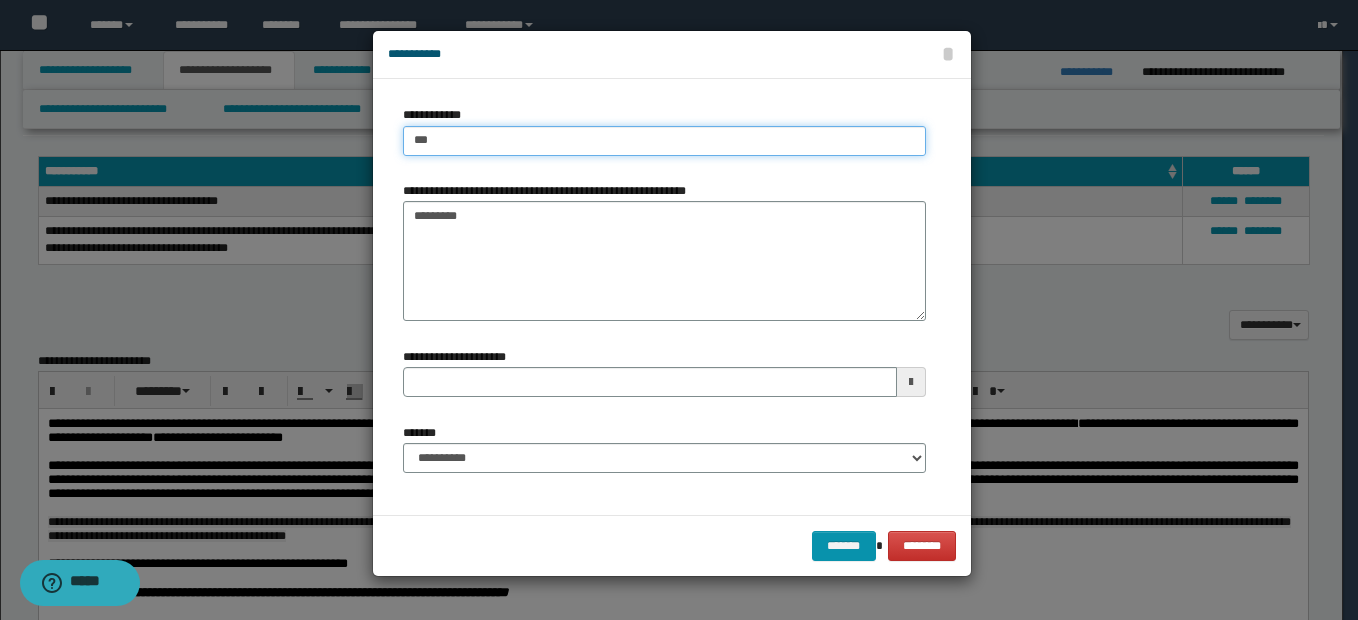 type on "****" 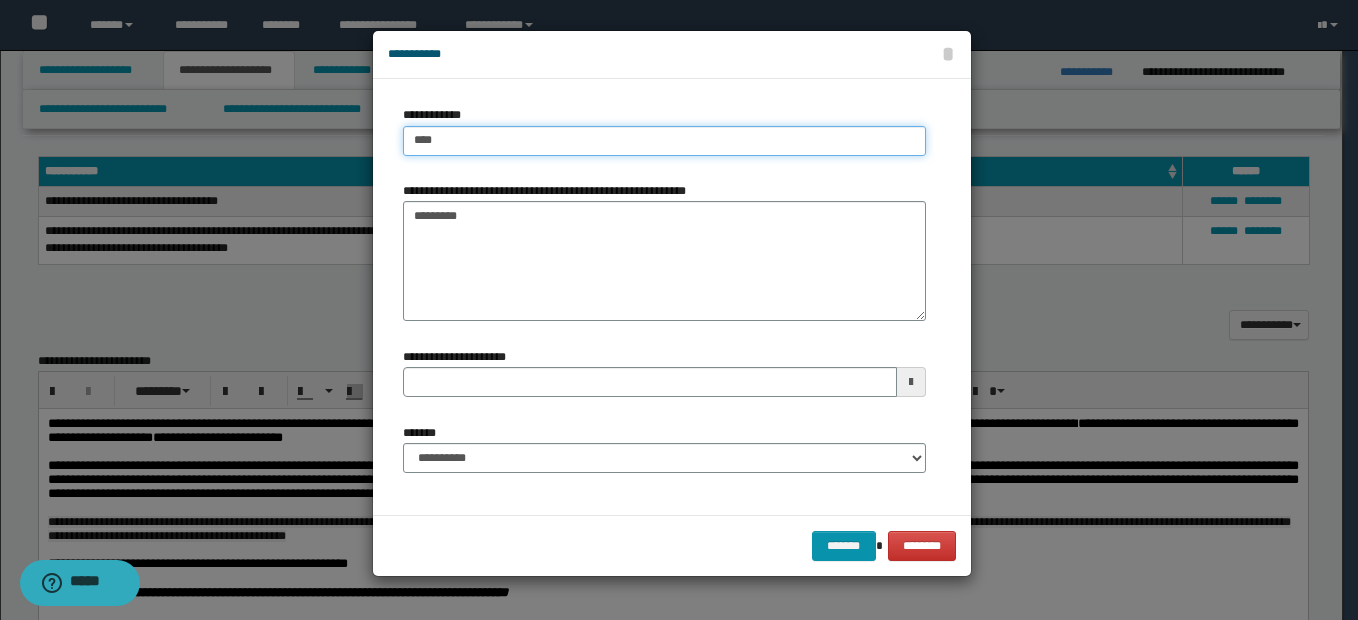 type on "****" 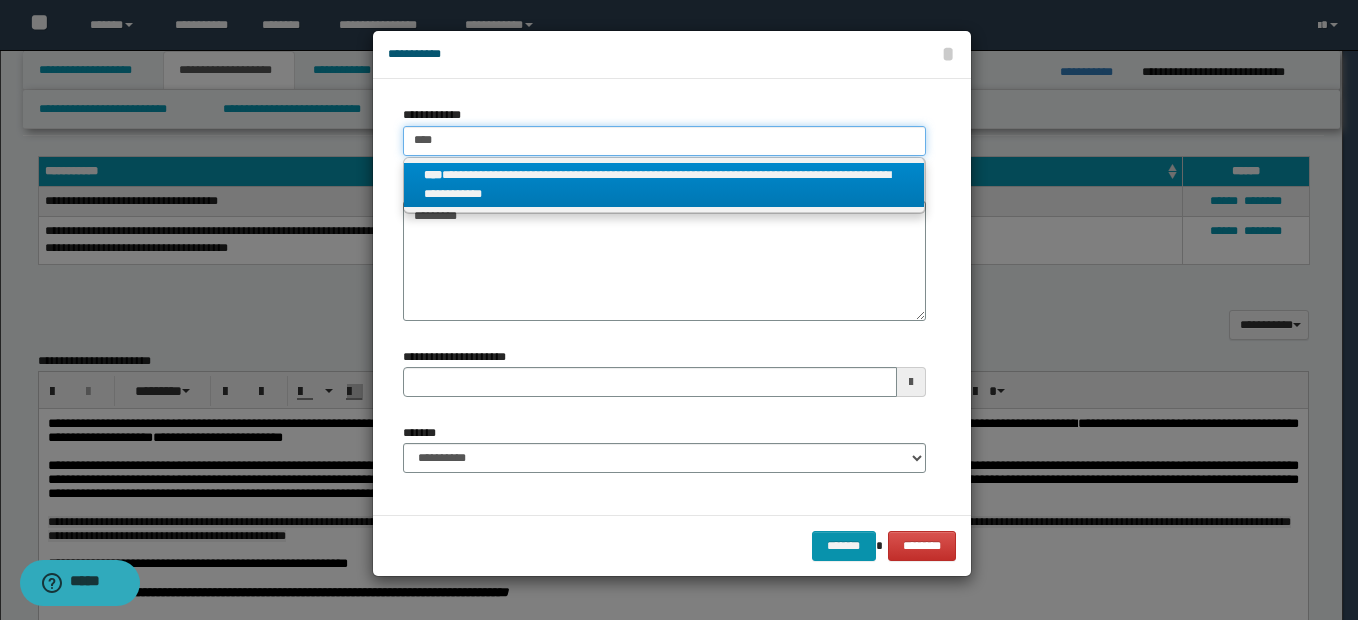 type on "****" 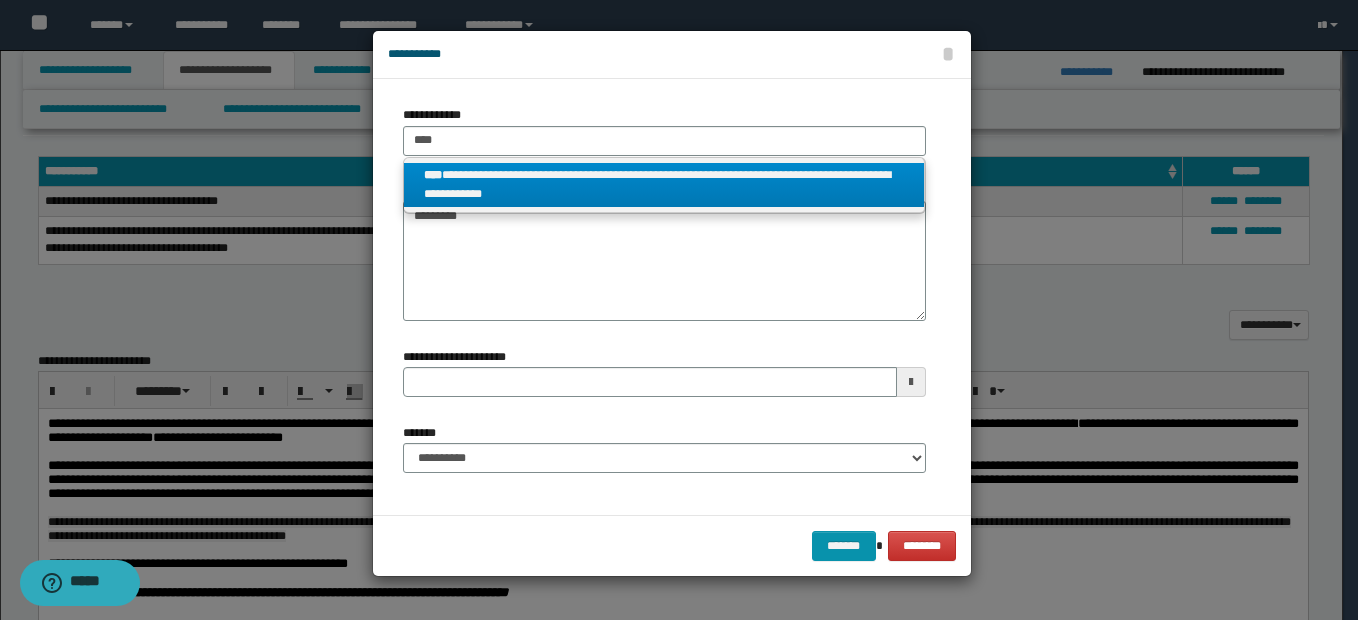 click on "**********" at bounding box center (664, 185) 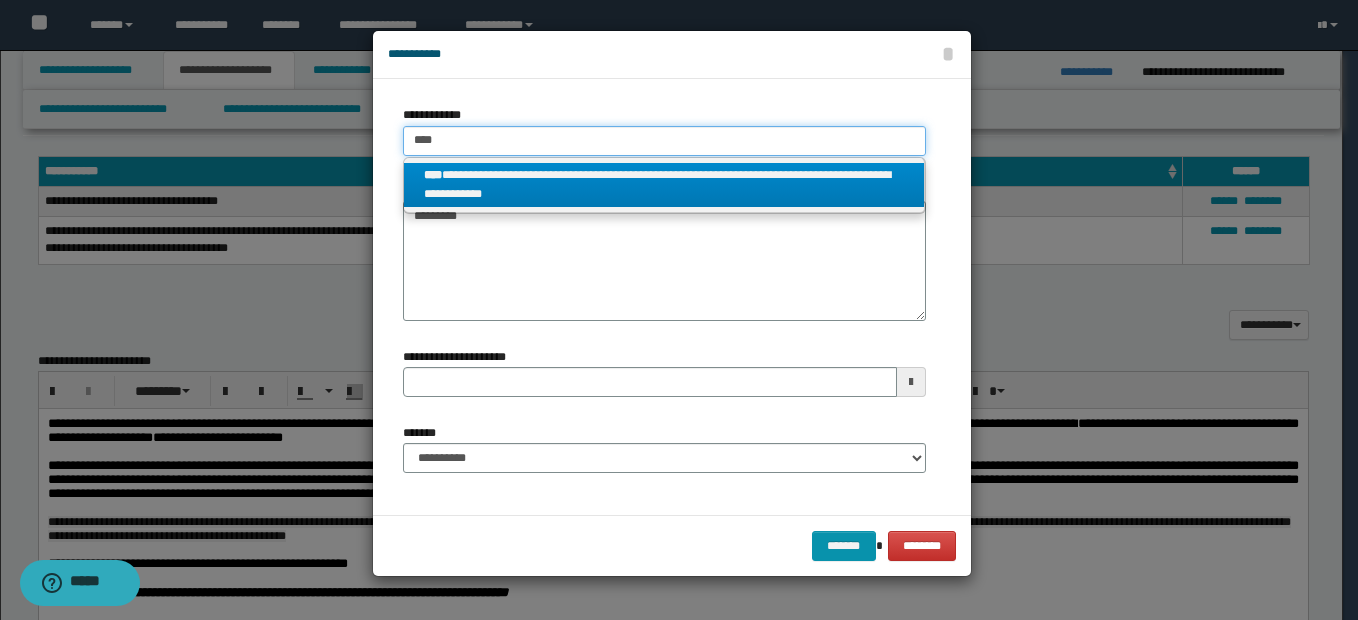 type 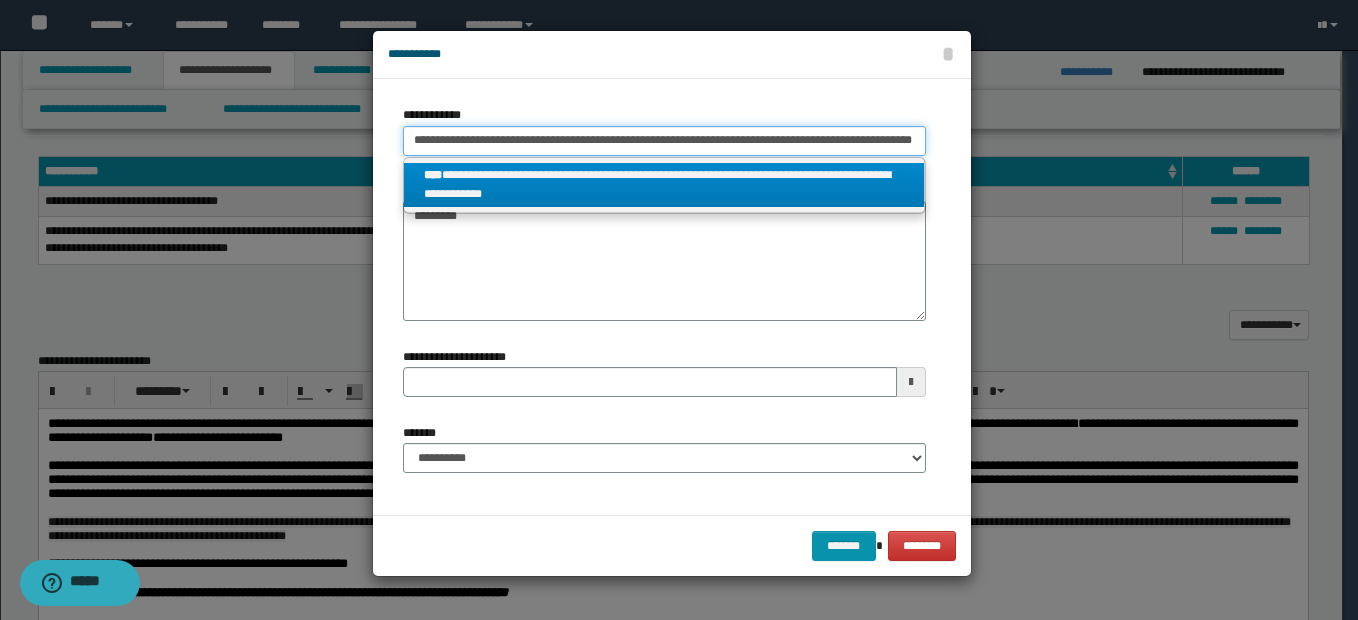 scroll, scrollTop: 0, scrollLeft: 37, axis: horizontal 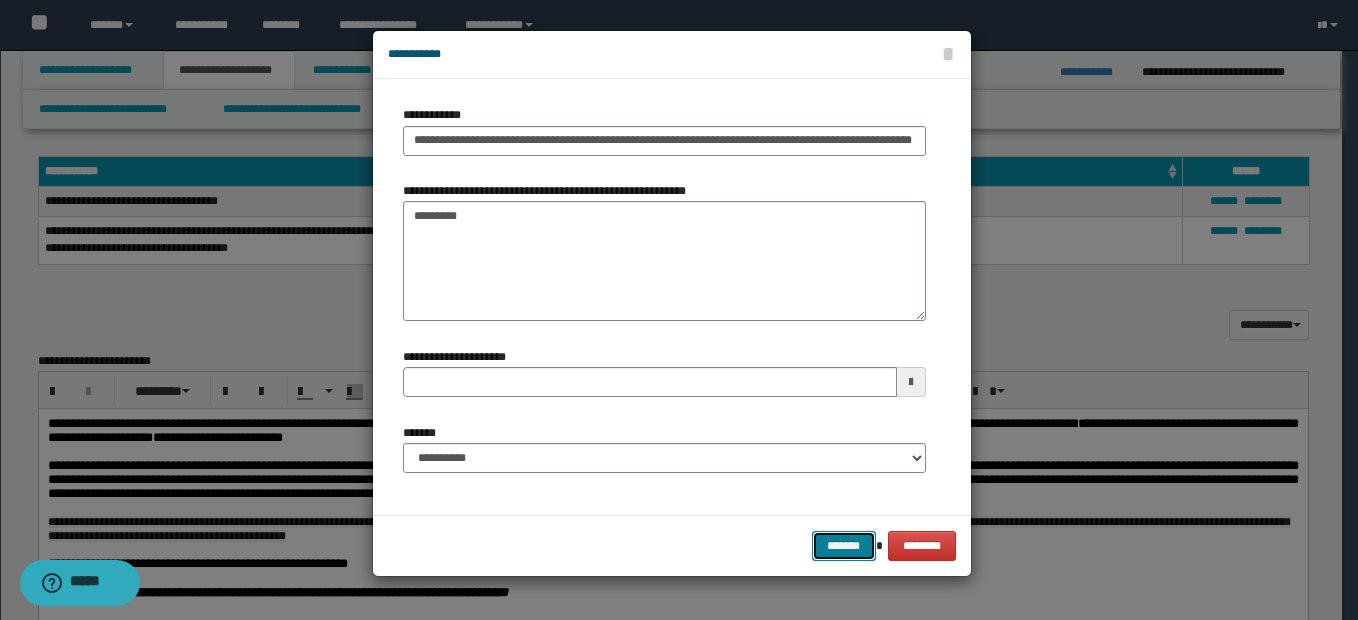 click on "*******" at bounding box center [844, 546] 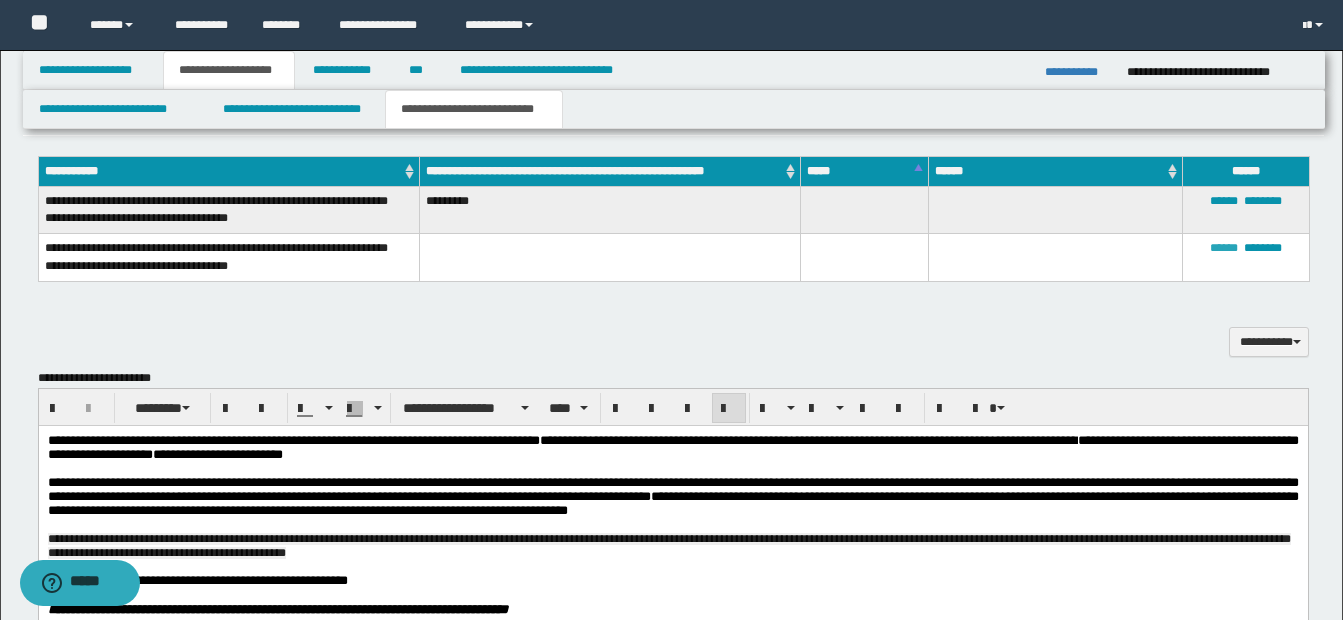 click on "******" at bounding box center (1224, 248) 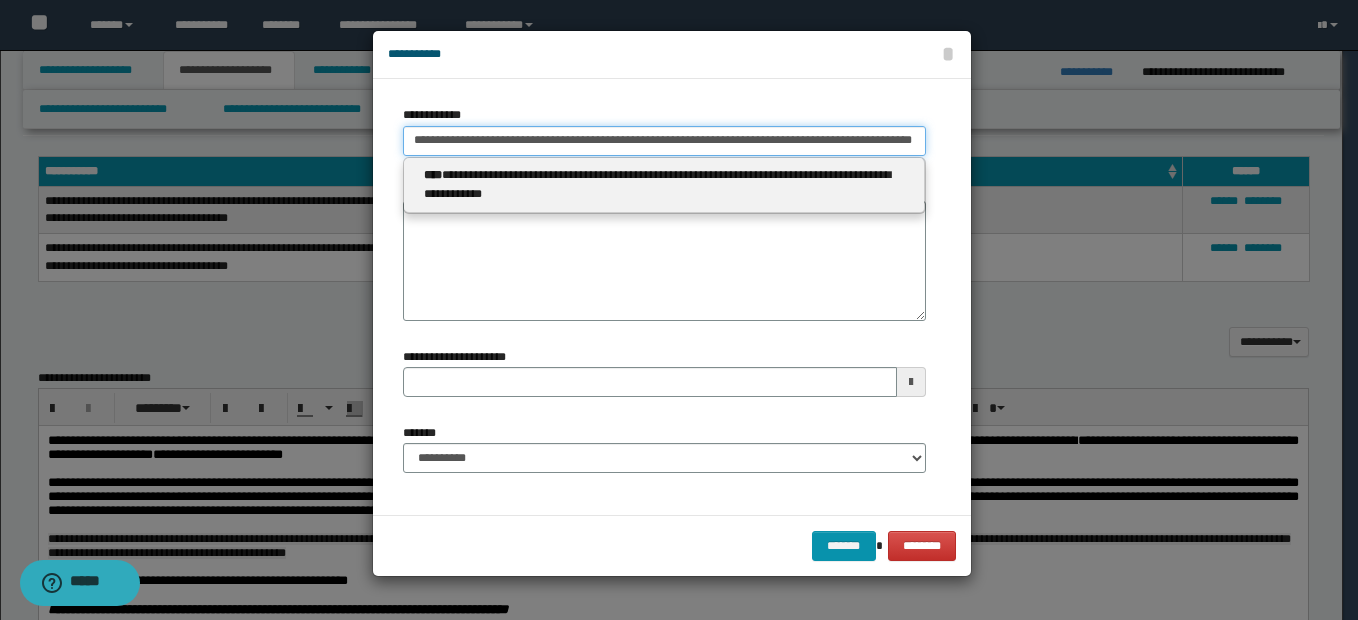 click on "**********" at bounding box center [664, 141] 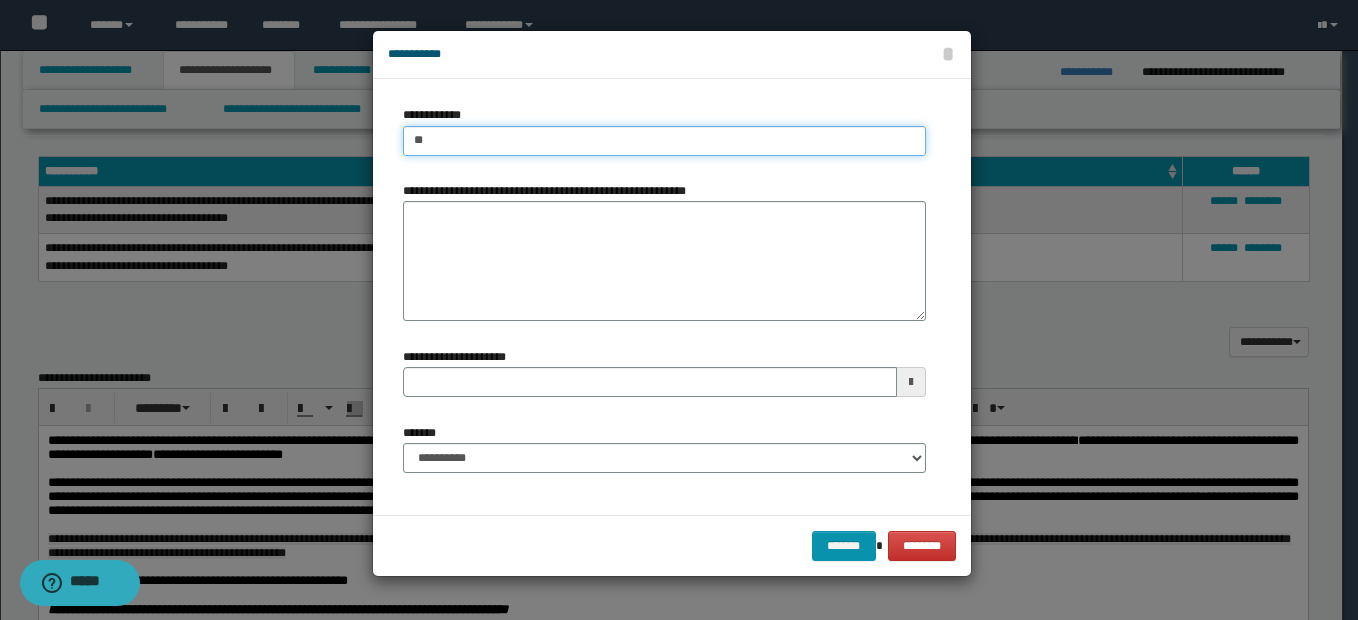 type on "*" 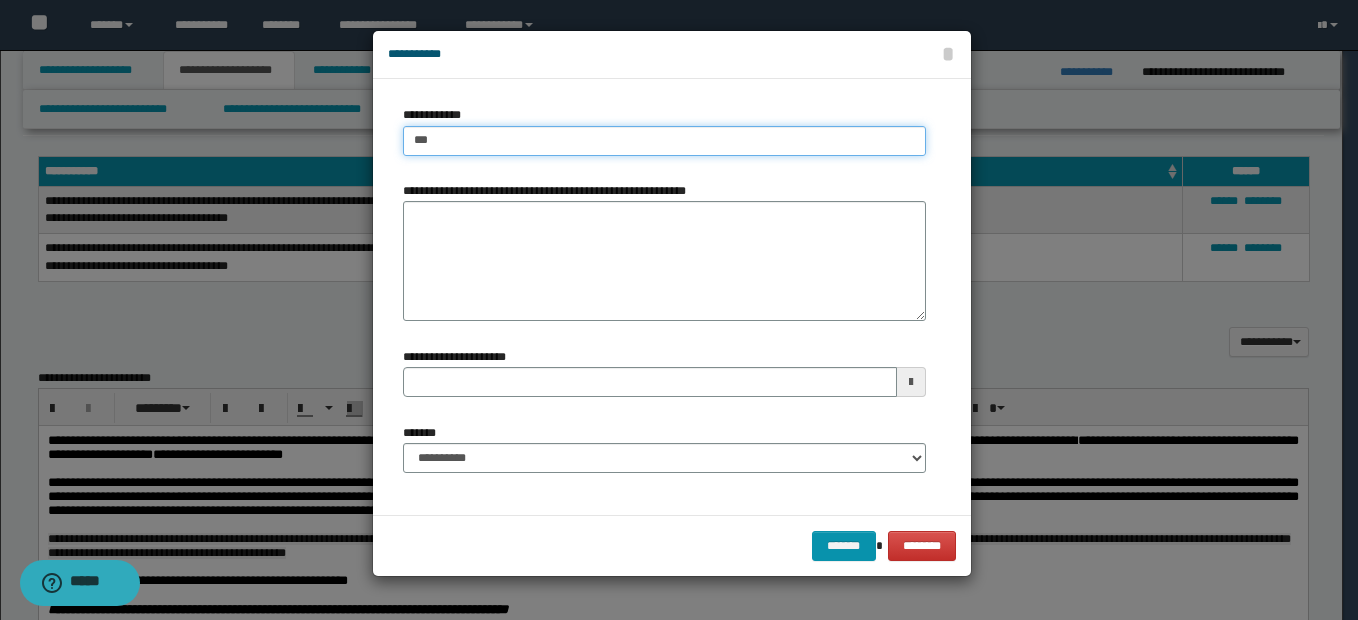 type on "****" 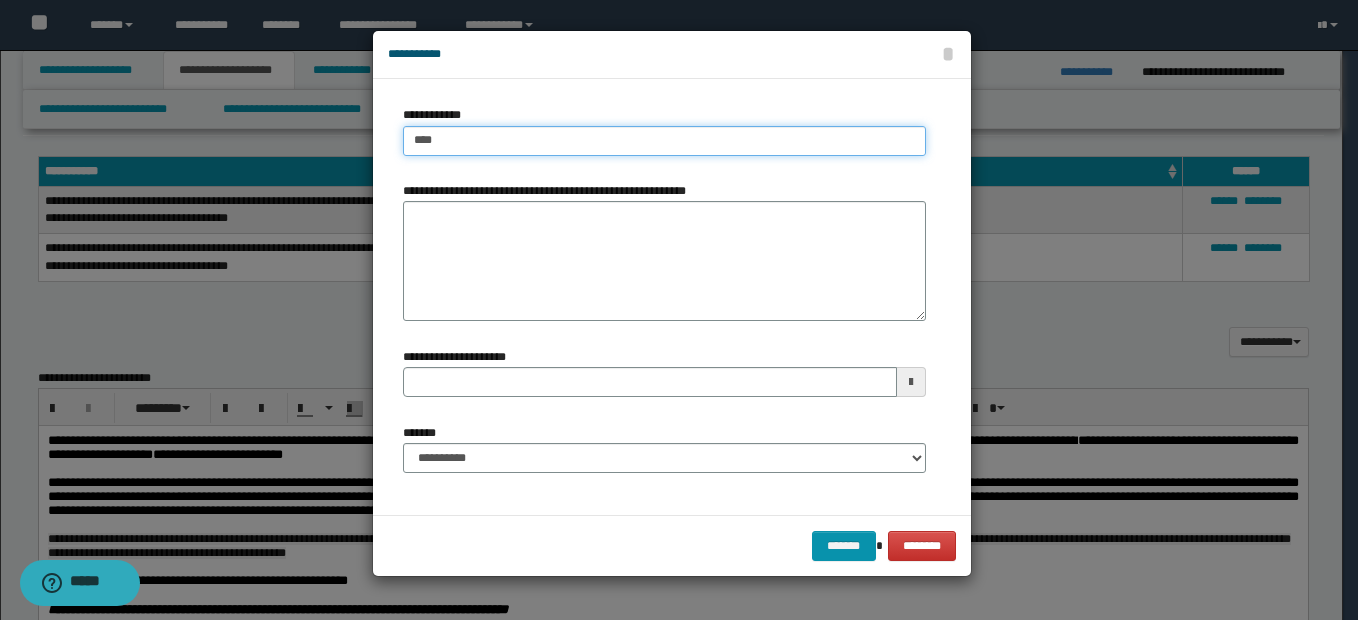 type on "****" 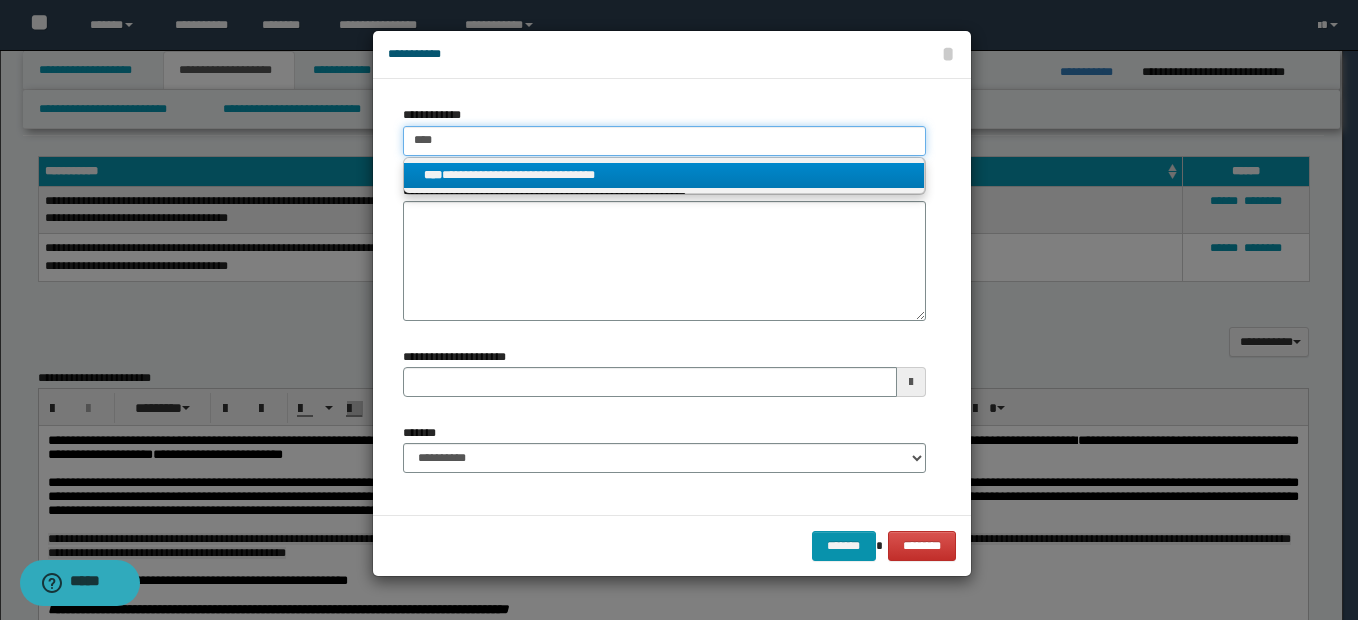 type on "****" 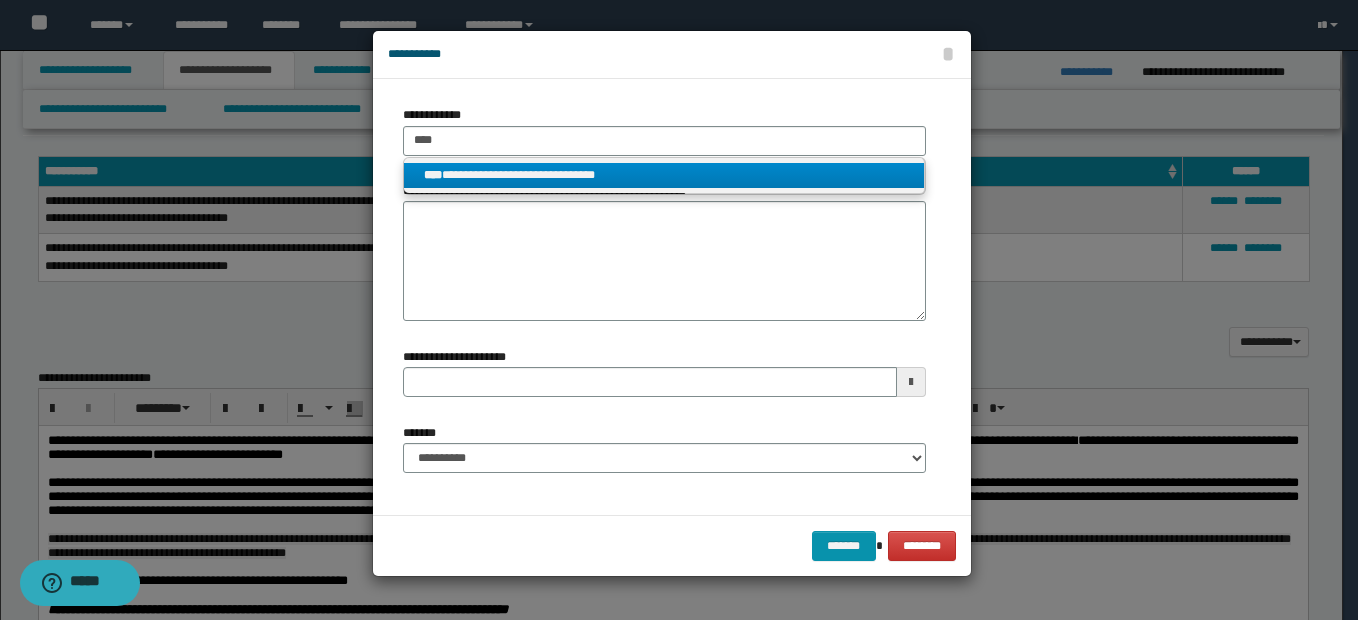 click on "**********" at bounding box center (664, 175) 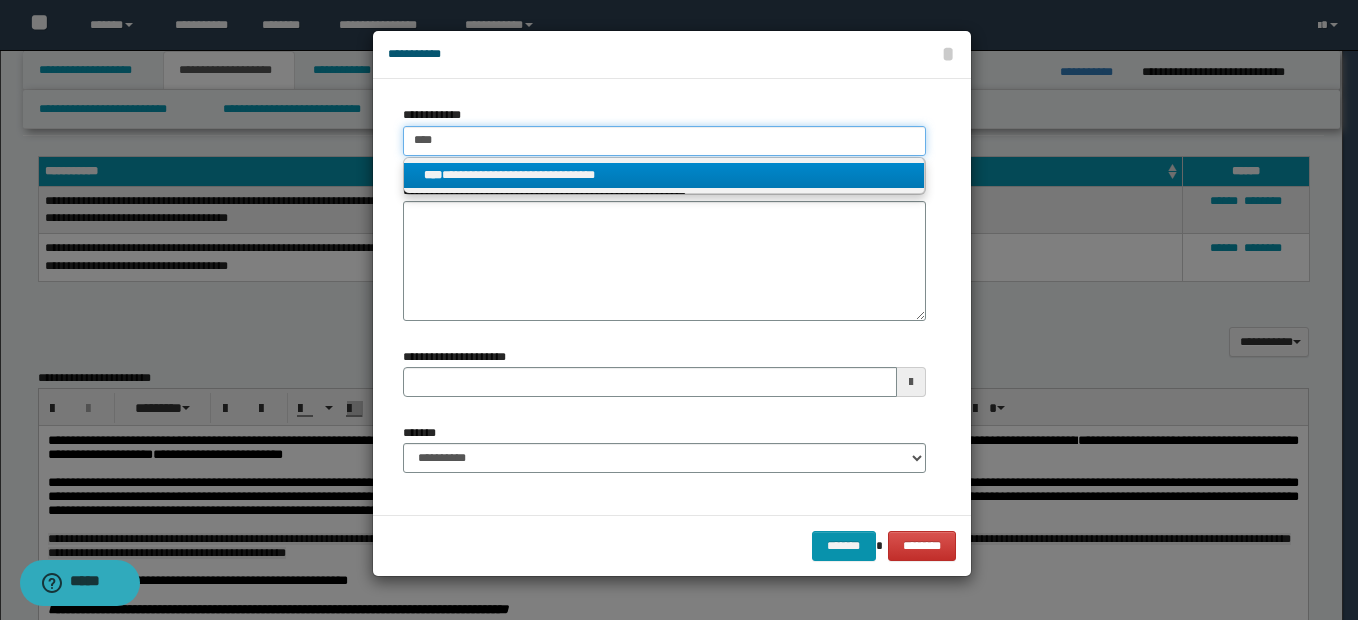 type 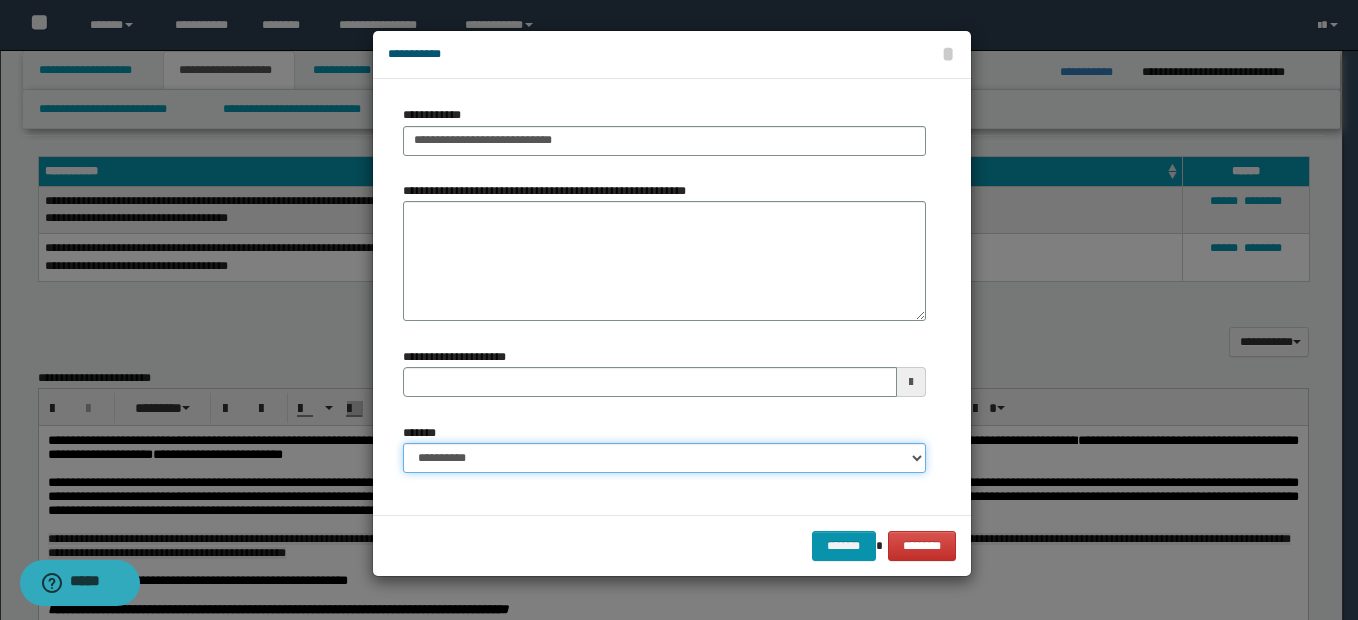 click on "**********" at bounding box center (664, 458) 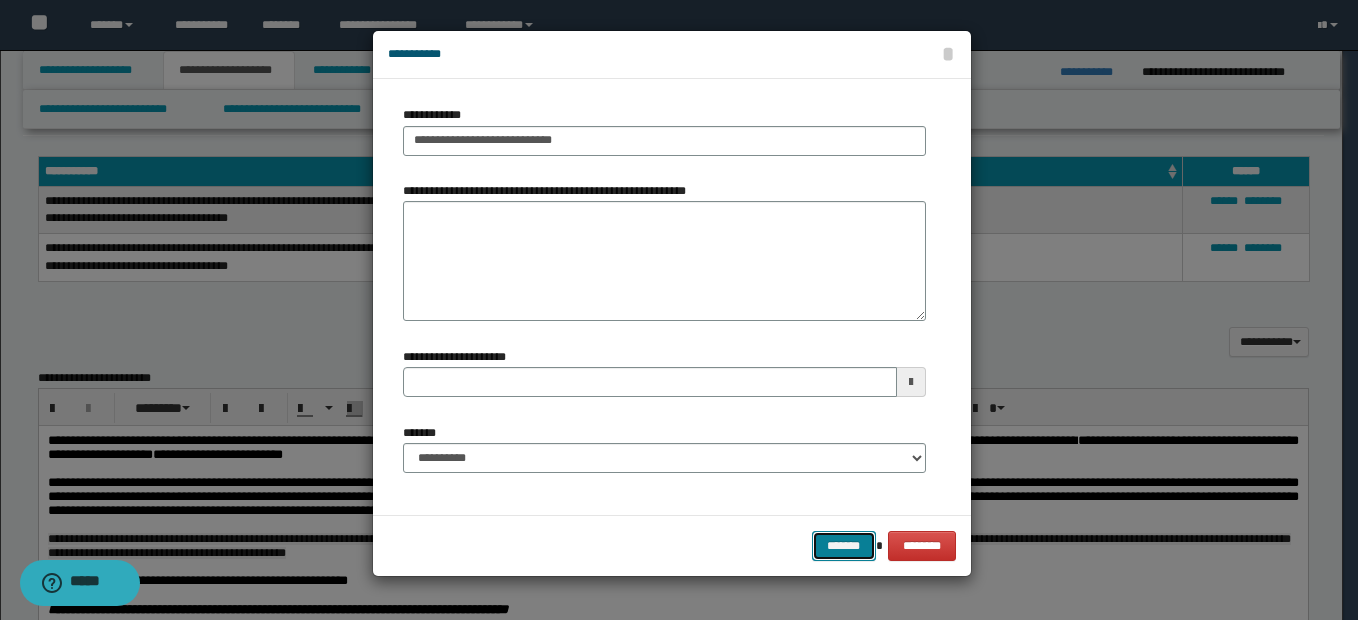 click on "*******" at bounding box center [844, 546] 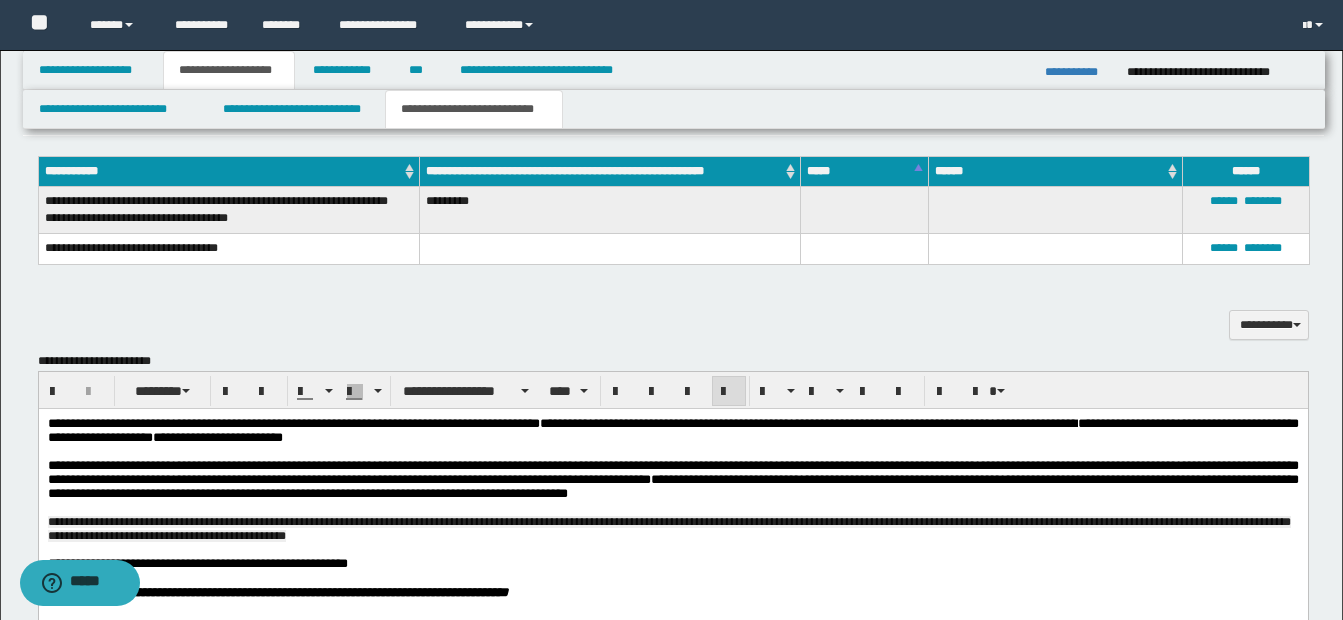 click on "**********" at bounding box center [672, 472] 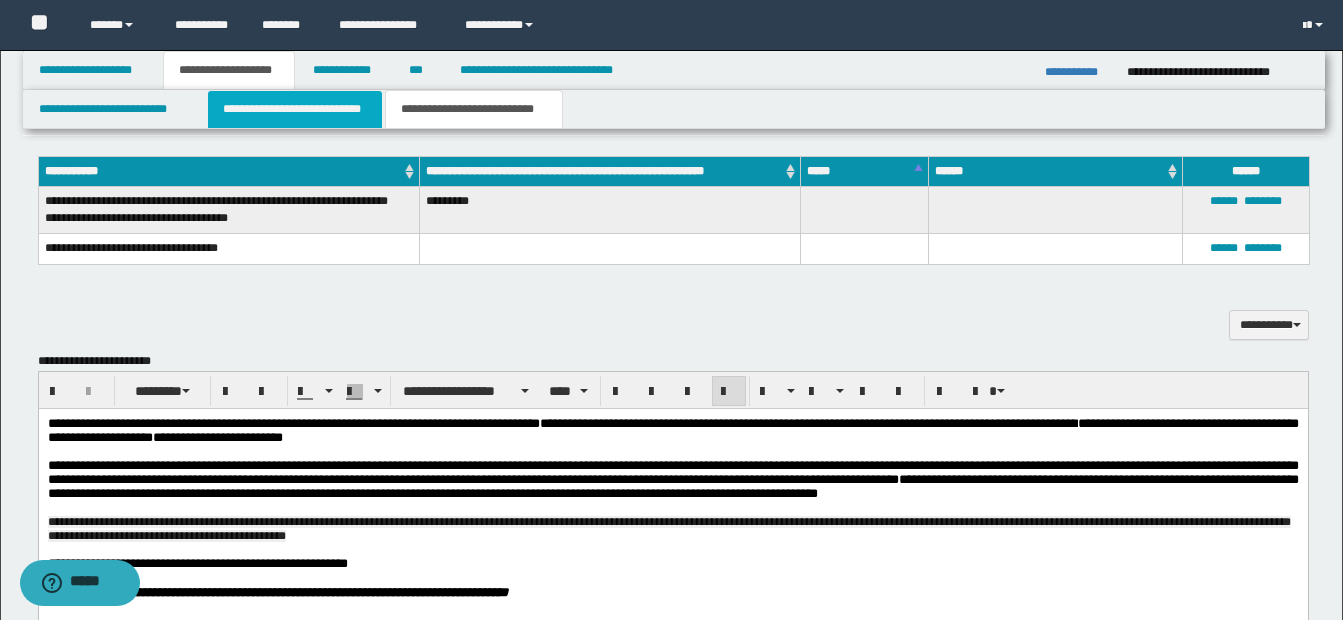 click on "**********" at bounding box center (295, 109) 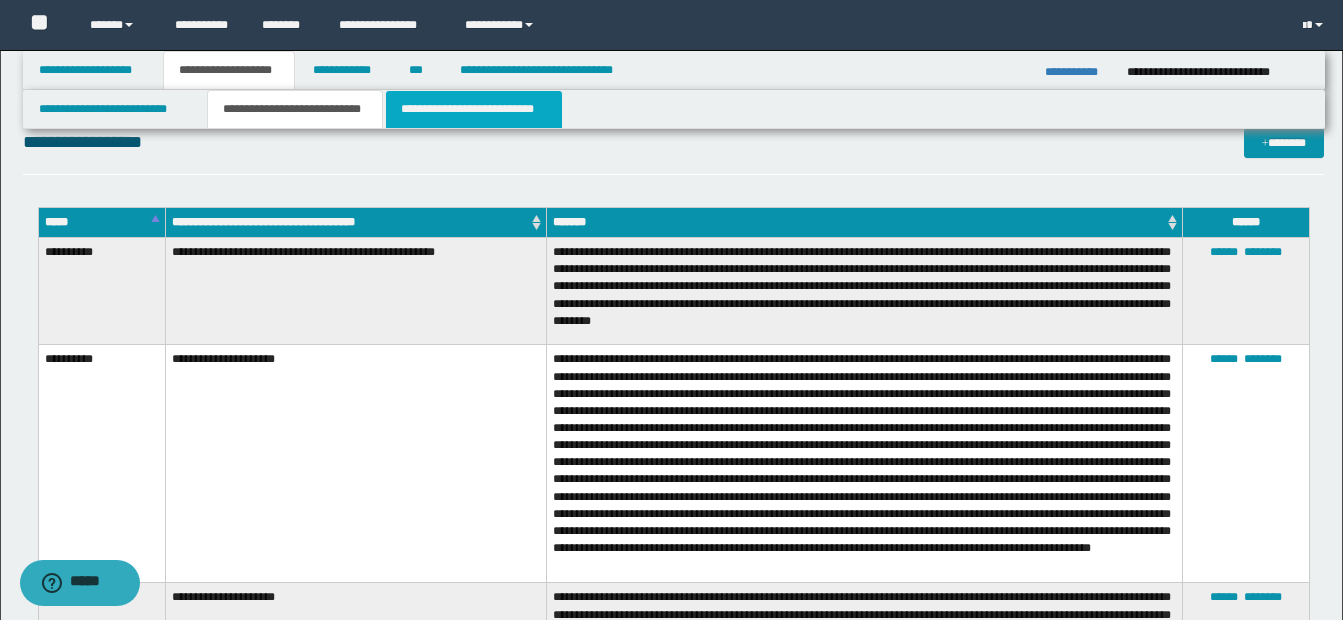click on "**********" at bounding box center [474, 109] 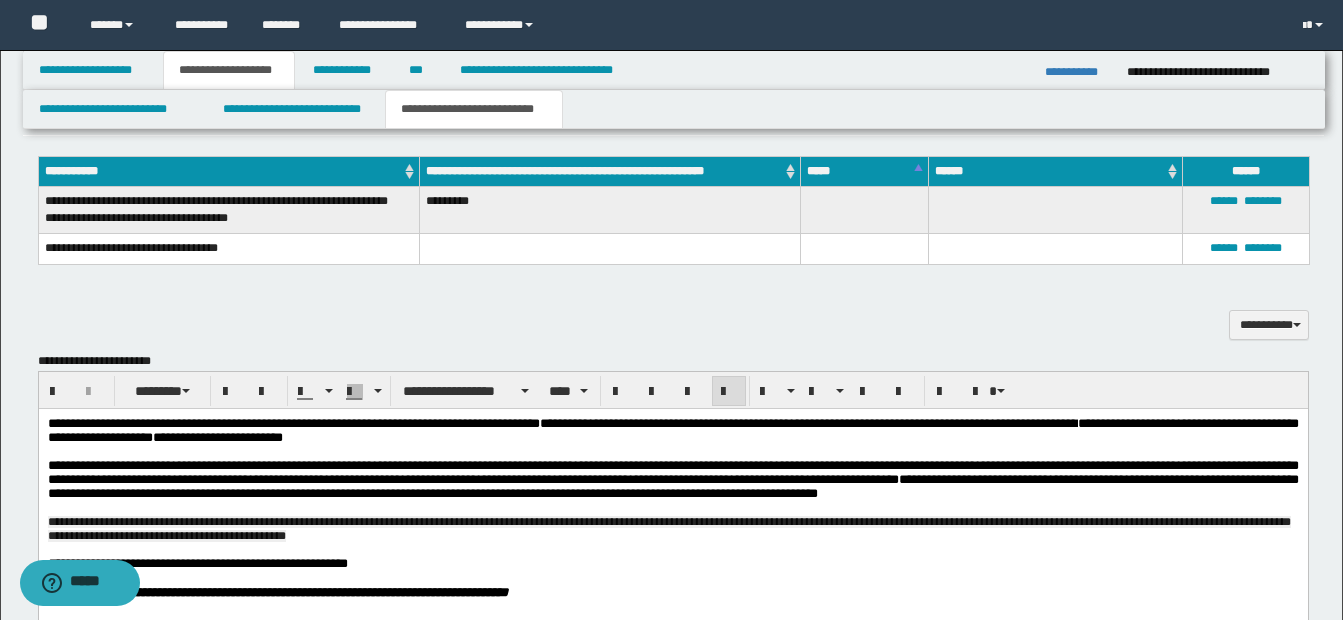 click on "**********" at bounding box center [672, 472] 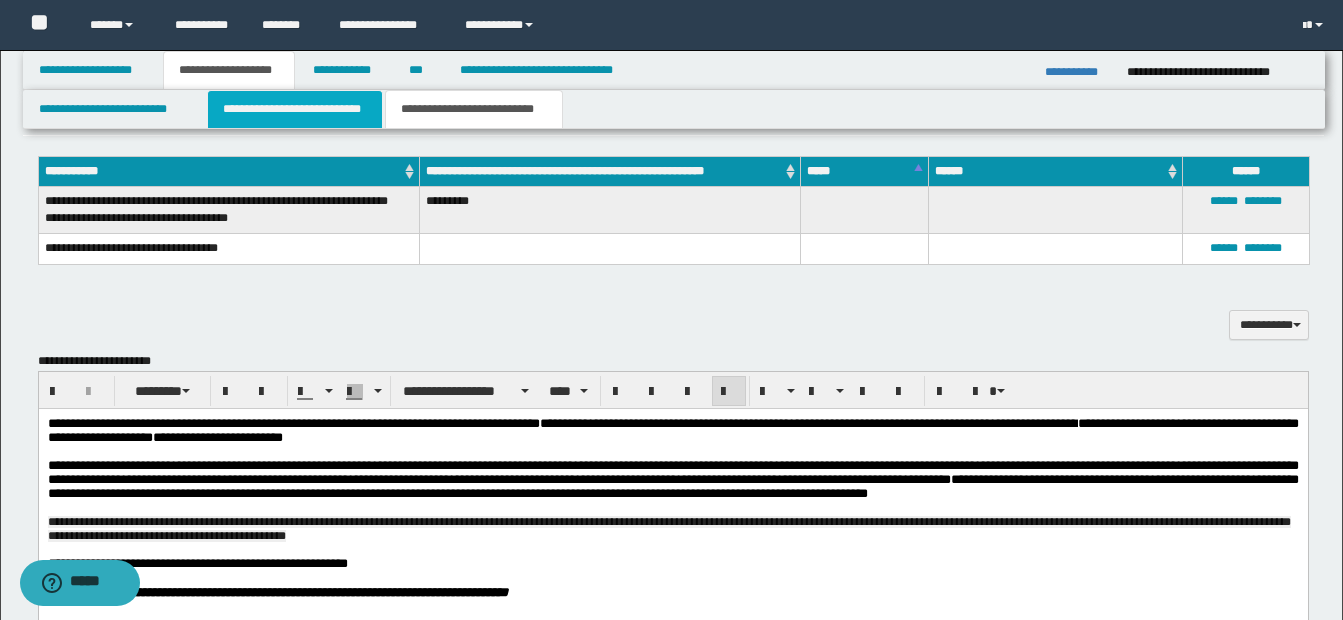 click on "**********" at bounding box center [295, 109] 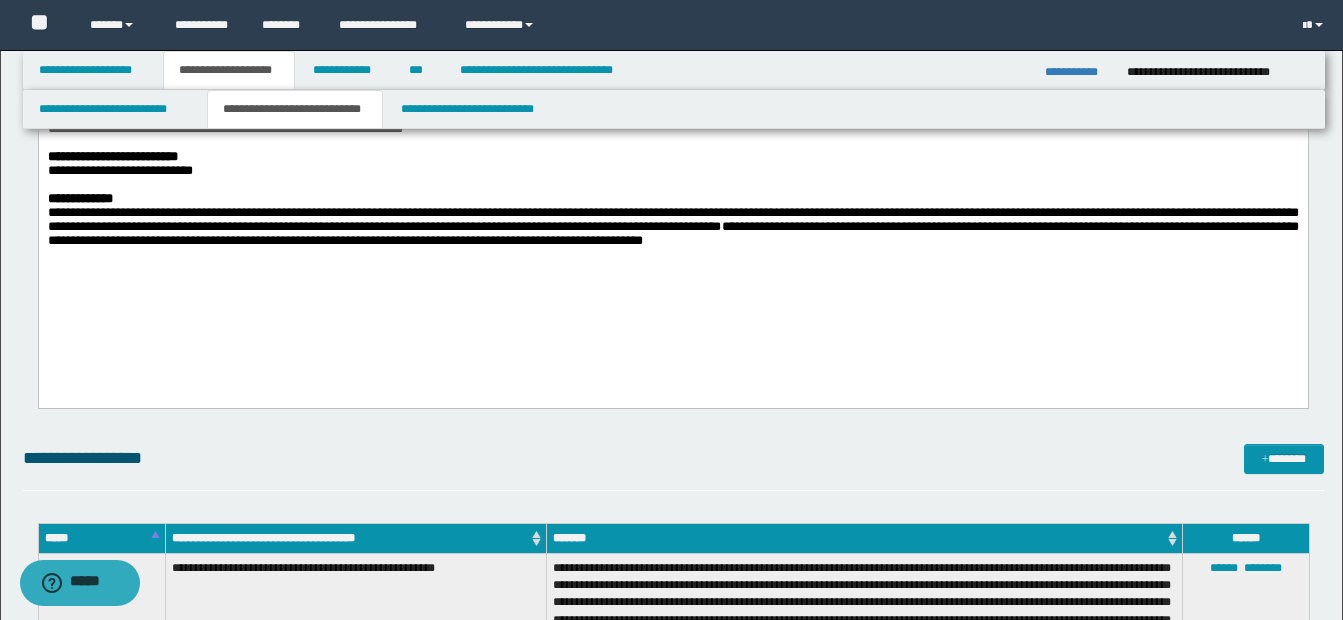 scroll, scrollTop: 871, scrollLeft: 0, axis: vertical 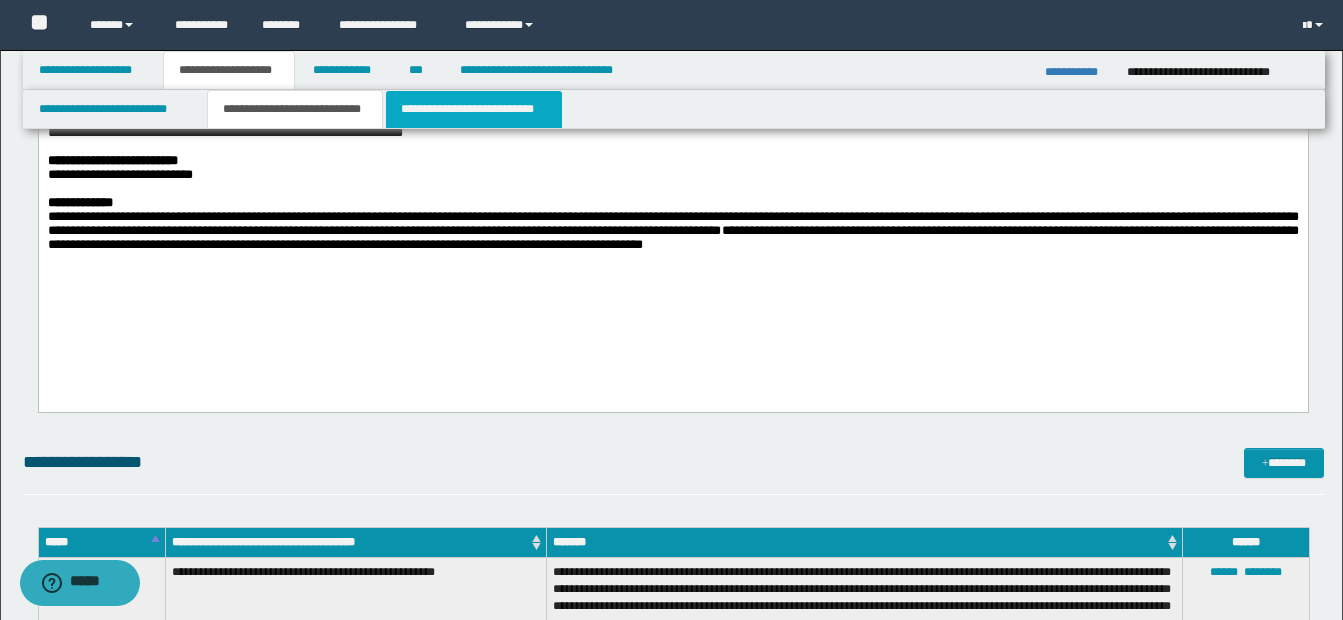 click on "**********" at bounding box center [474, 109] 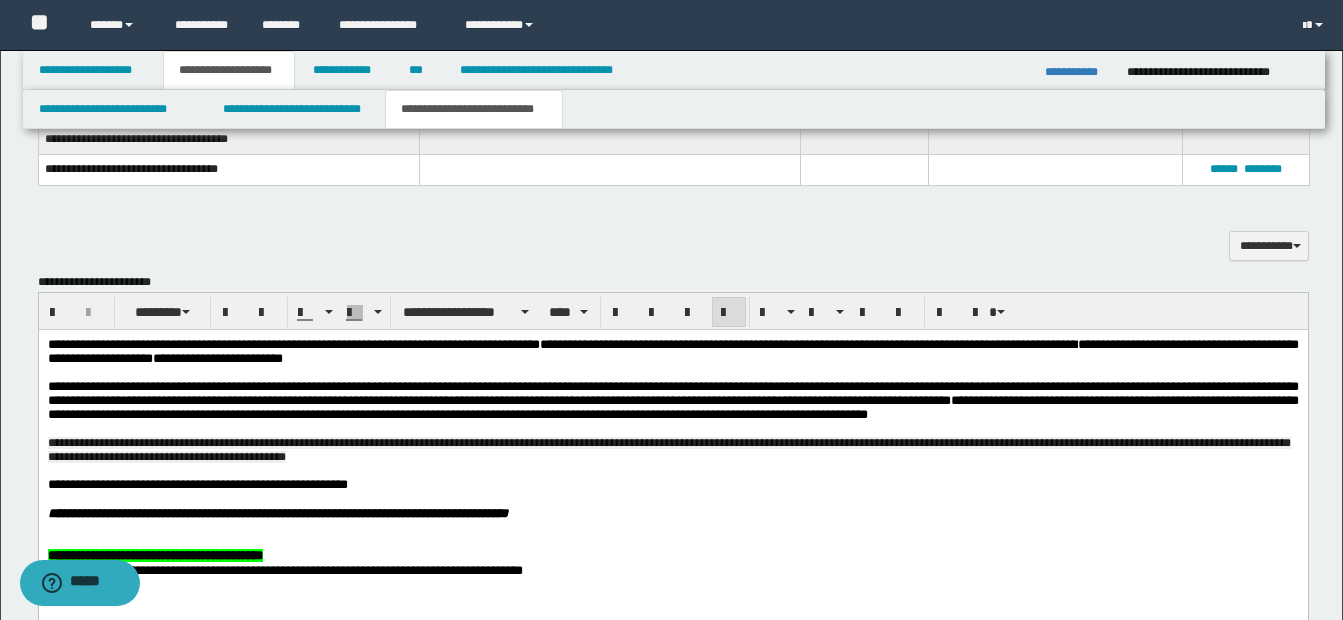 scroll, scrollTop: 1271, scrollLeft: 0, axis: vertical 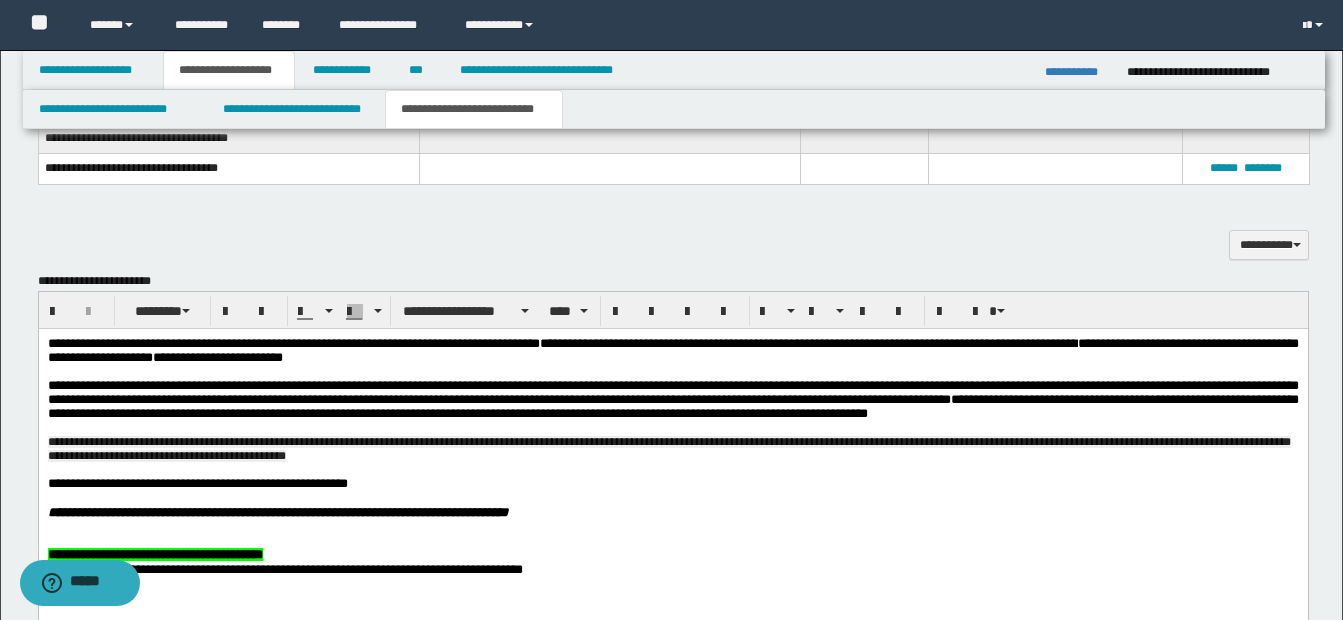 click on "**********" at bounding box center (668, 449) 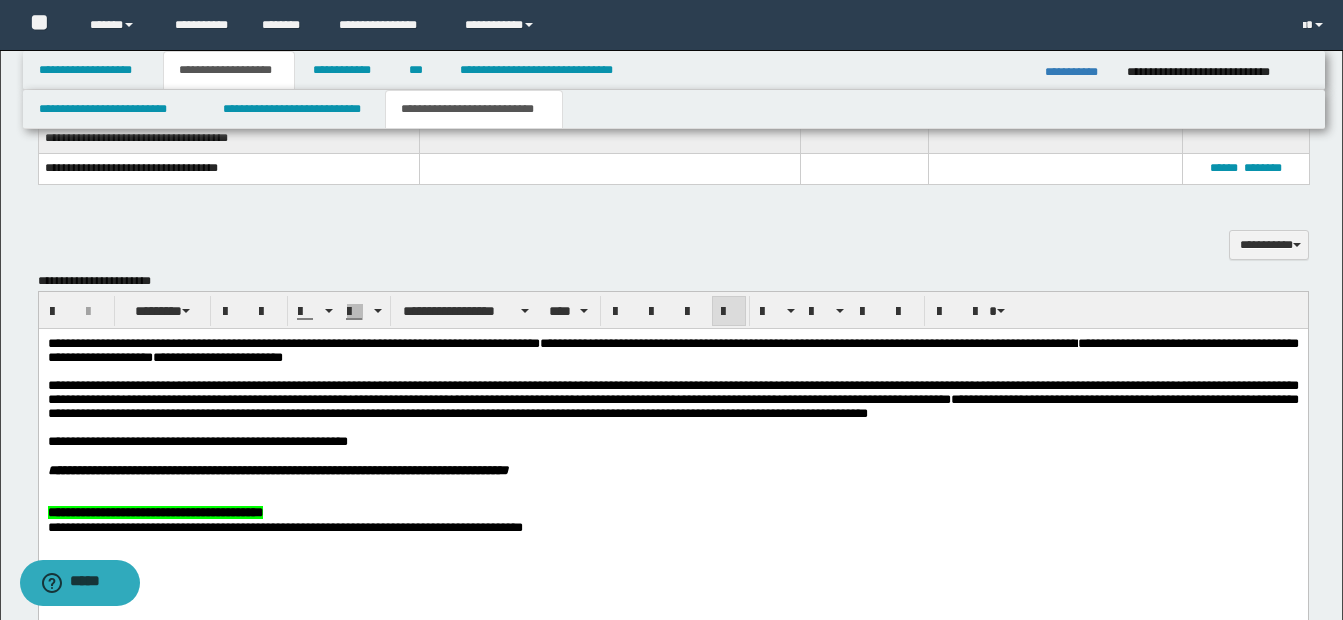 click on "**********" at bounding box center [672, 392] 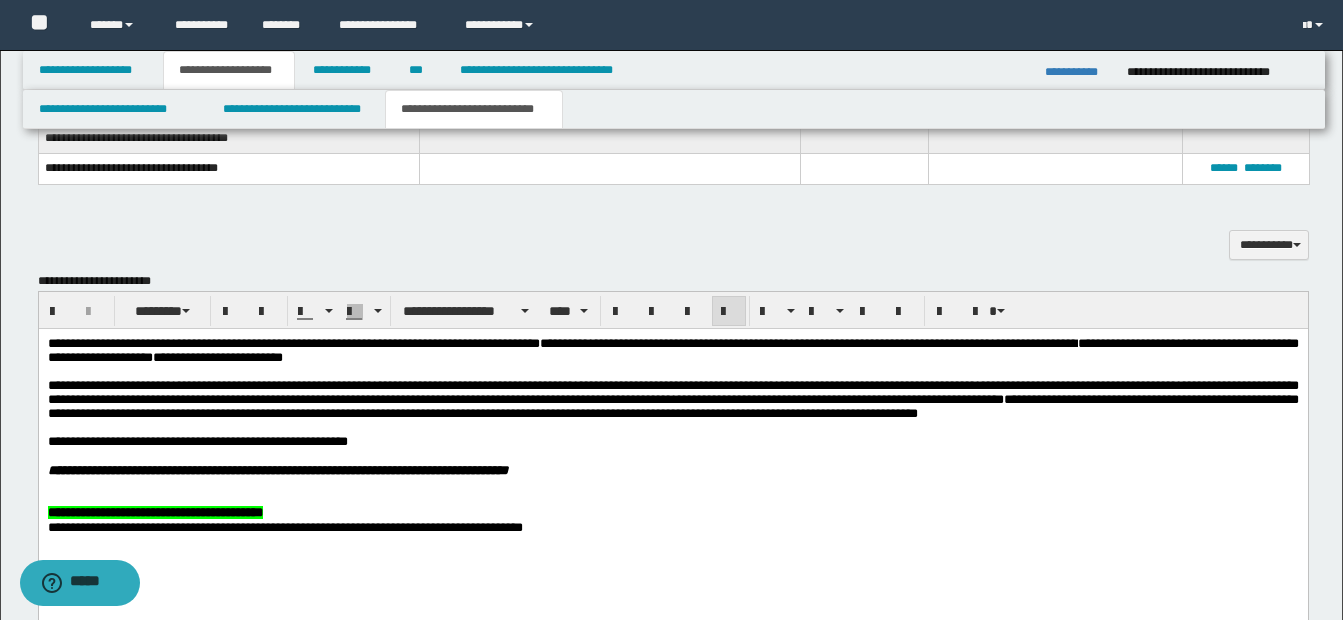 click on "**********" at bounding box center [672, 392] 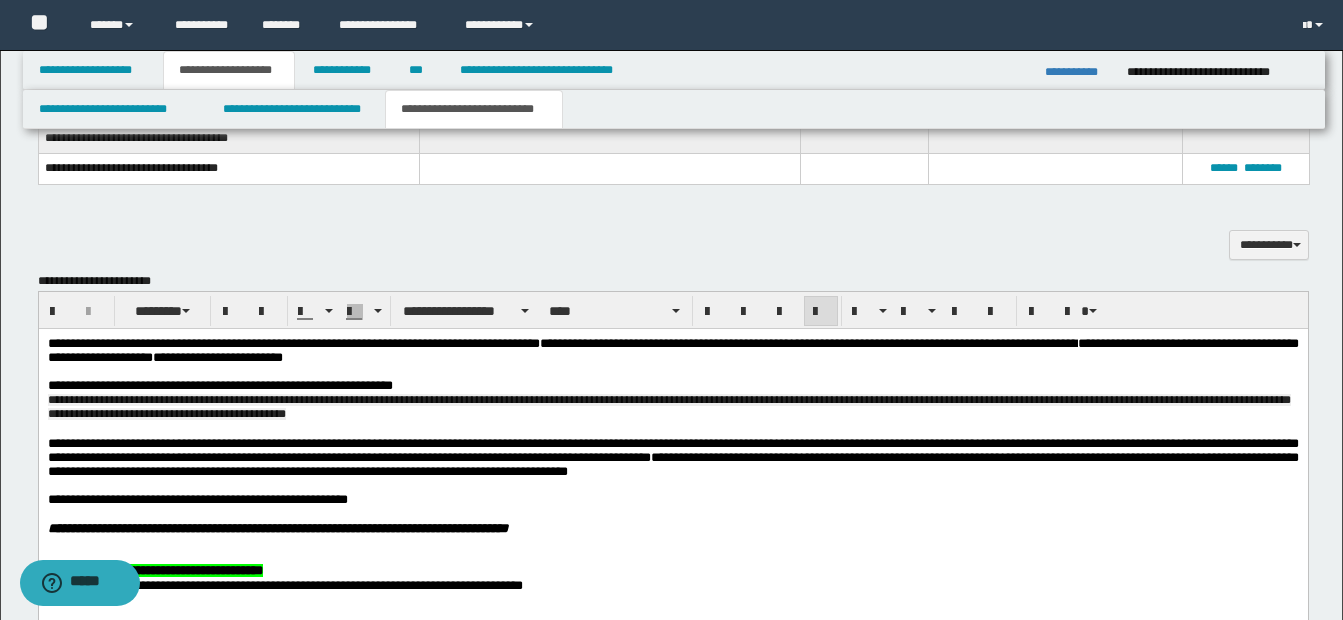 click on "**********" at bounding box center [672, 386] 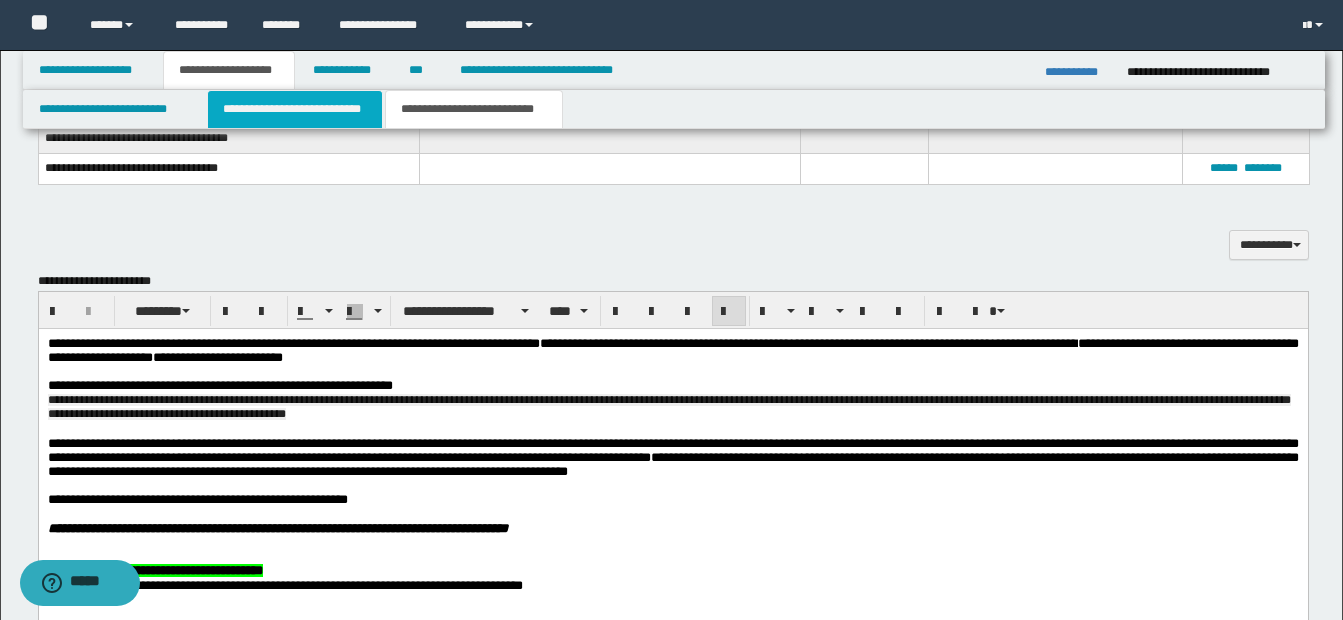 click on "**********" at bounding box center [295, 109] 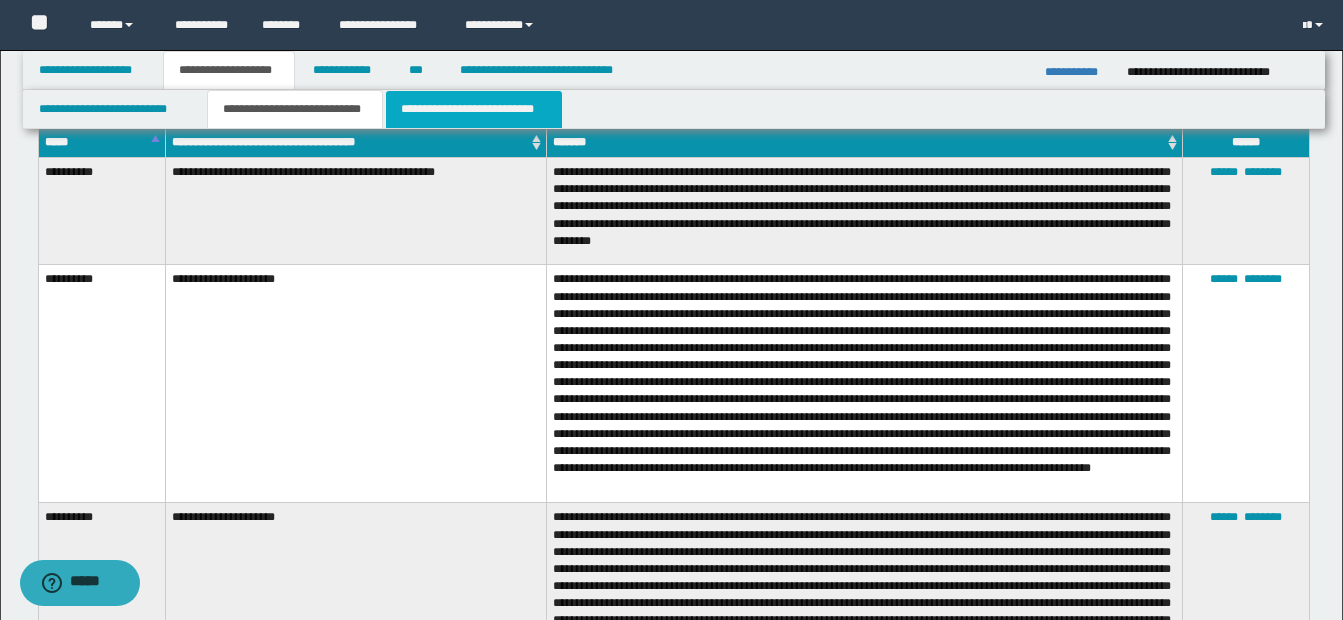 click on "**********" at bounding box center [474, 109] 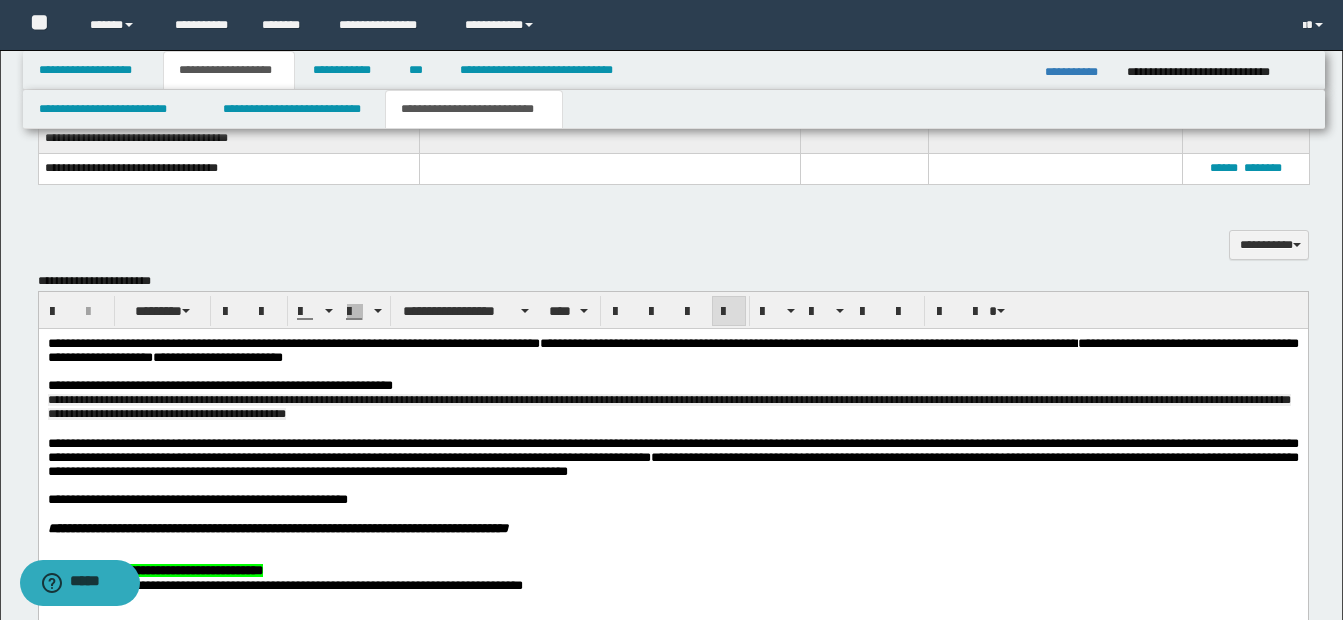 click on "**********" at bounding box center (219, 385) 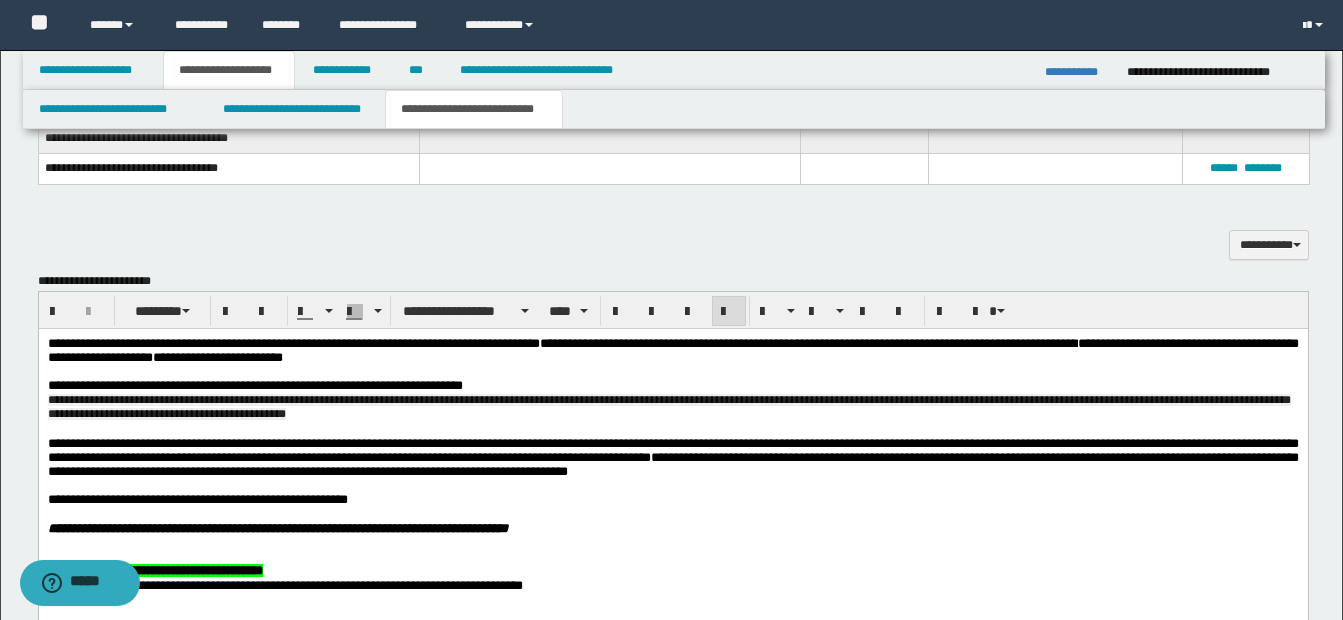 click on "**********" at bounding box center [672, 386] 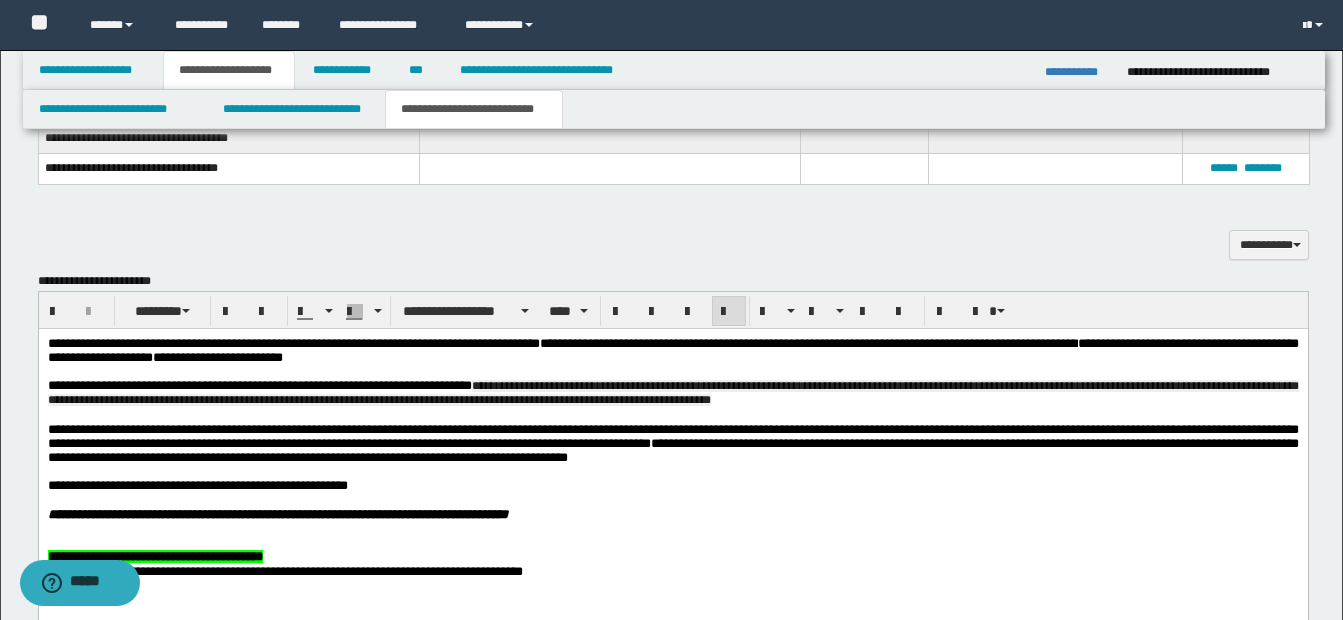 click on "**********" at bounding box center [672, 393] 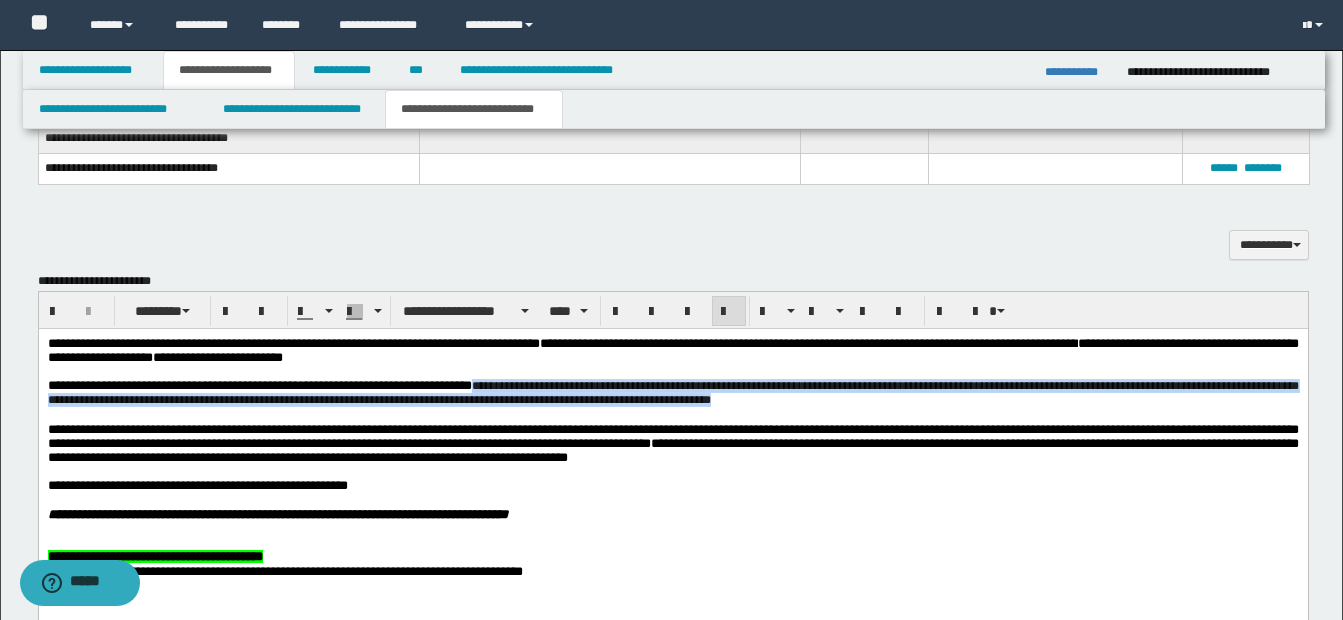 drag, startPoint x: 492, startPoint y: 390, endPoint x: 902, endPoint y: 410, distance: 410.48752 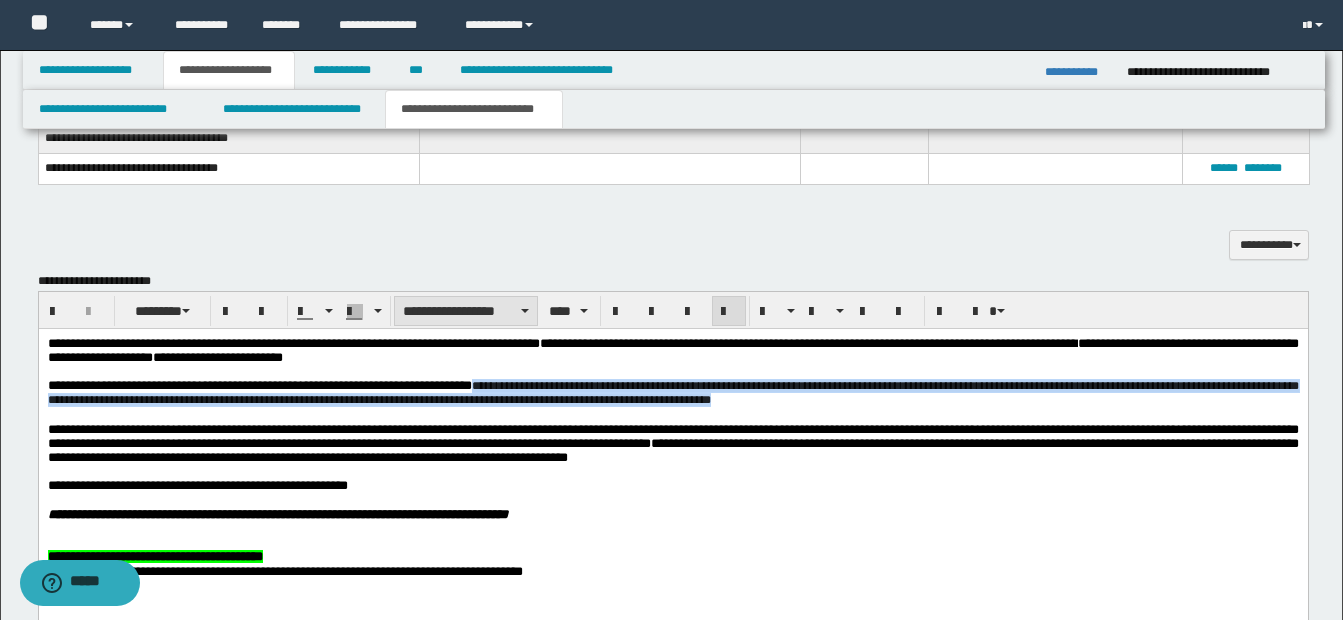 click on "**********" at bounding box center [466, 311] 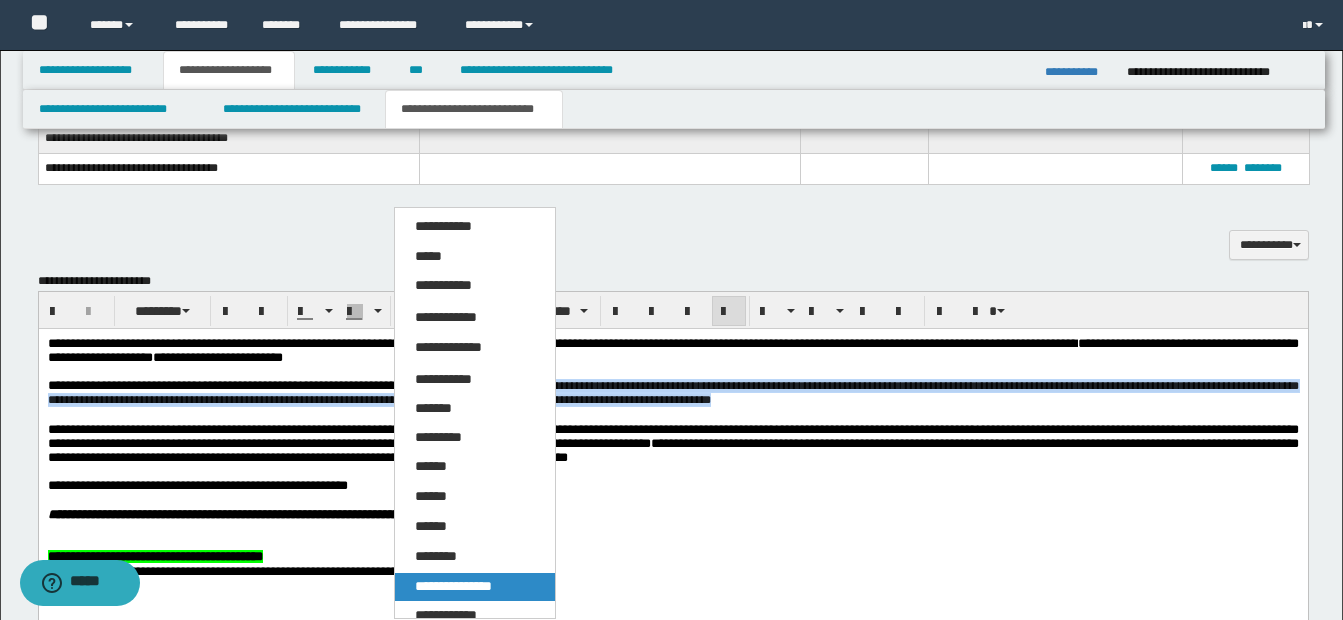 click on "**********" at bounding box center [453, 586] 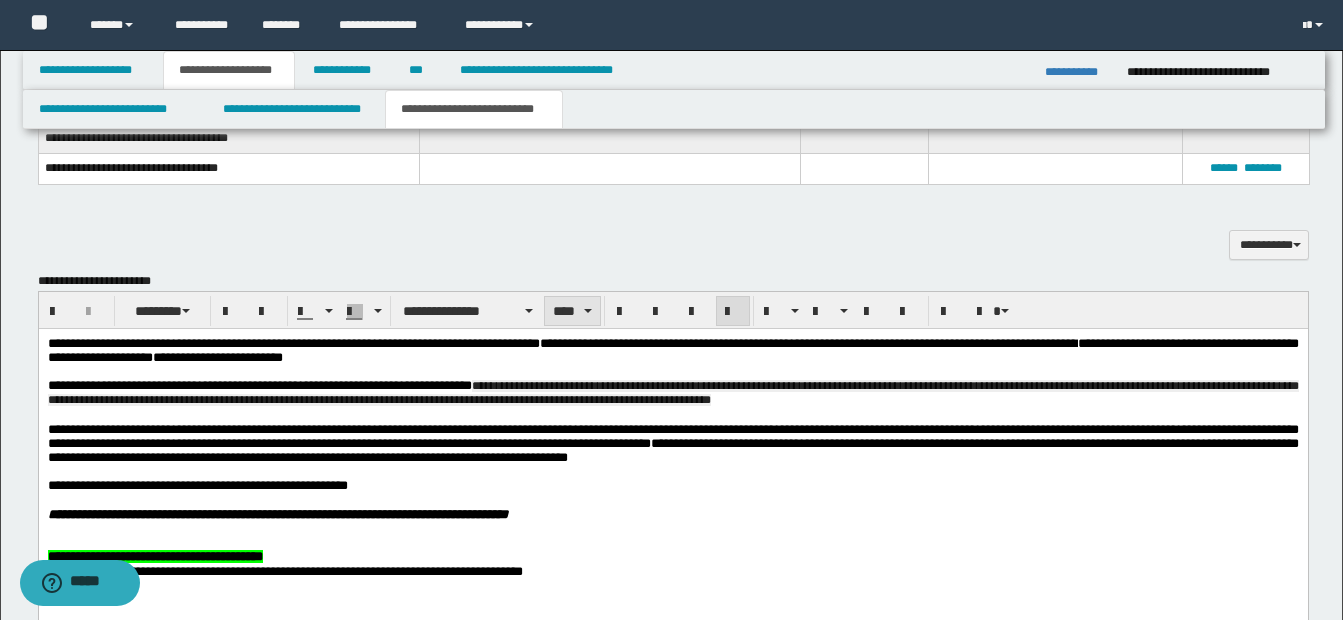 click on "****" at bounding box center (572, 311) 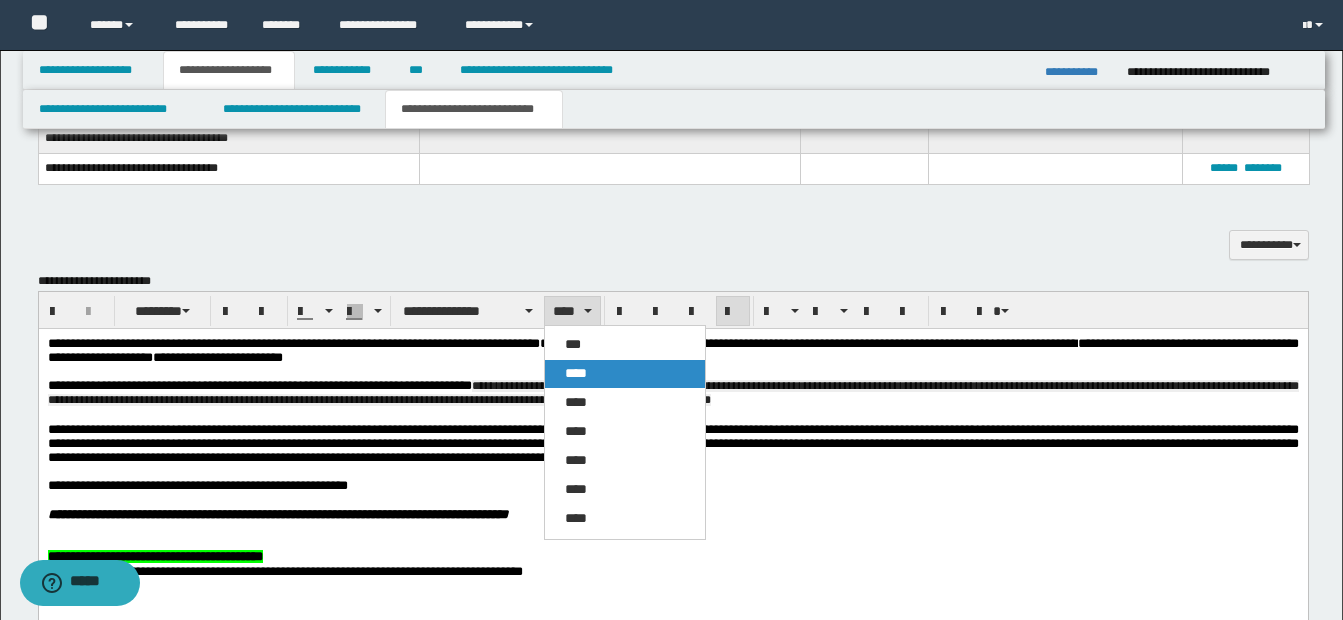 click on "****" at bounding box center (576, 373) 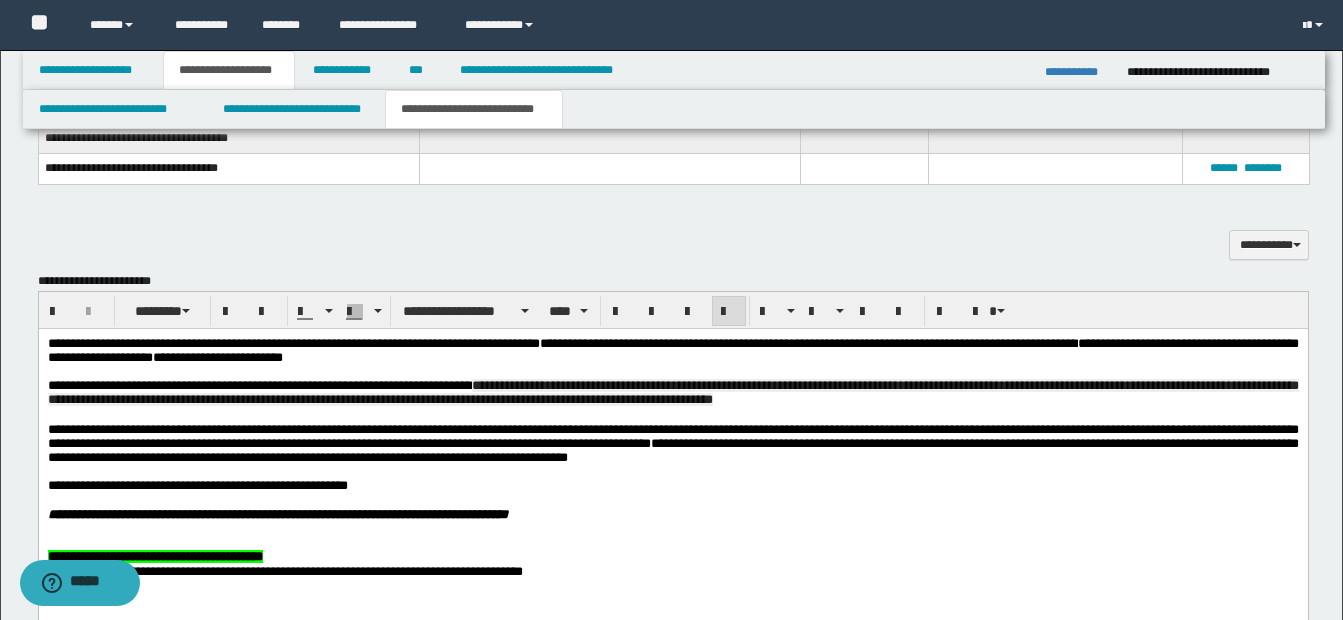 click at bounding box center [696, 500] 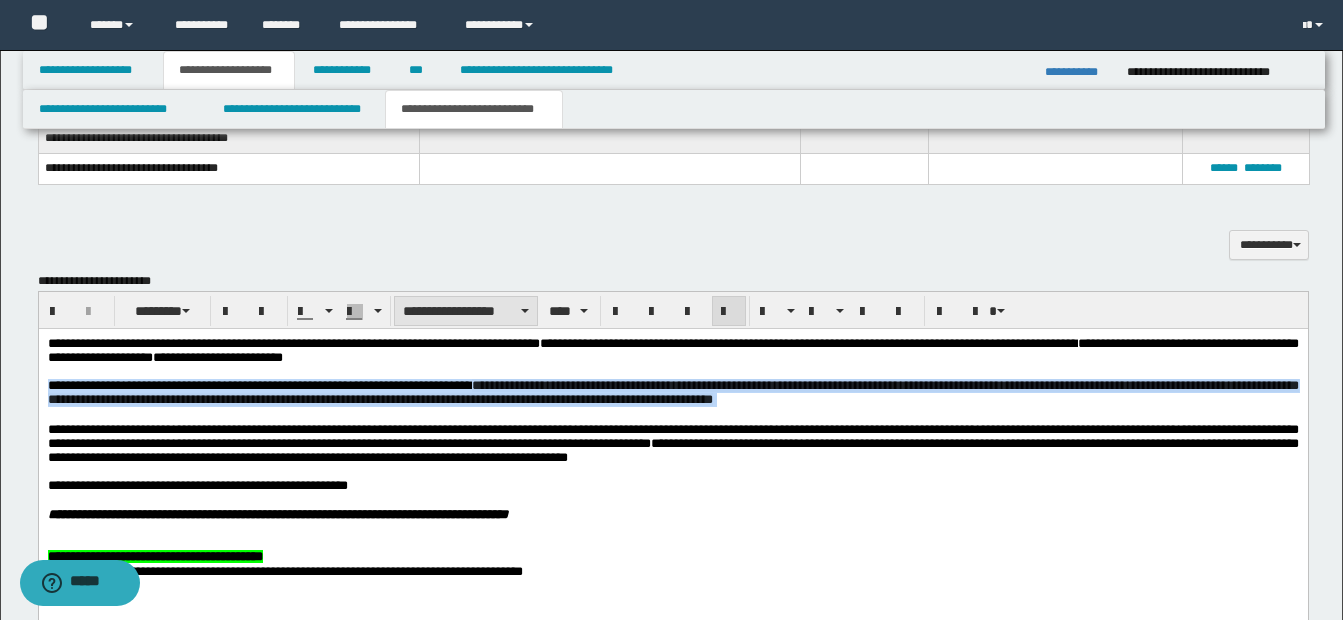 click on "**********" at bounding box center (466, 311) 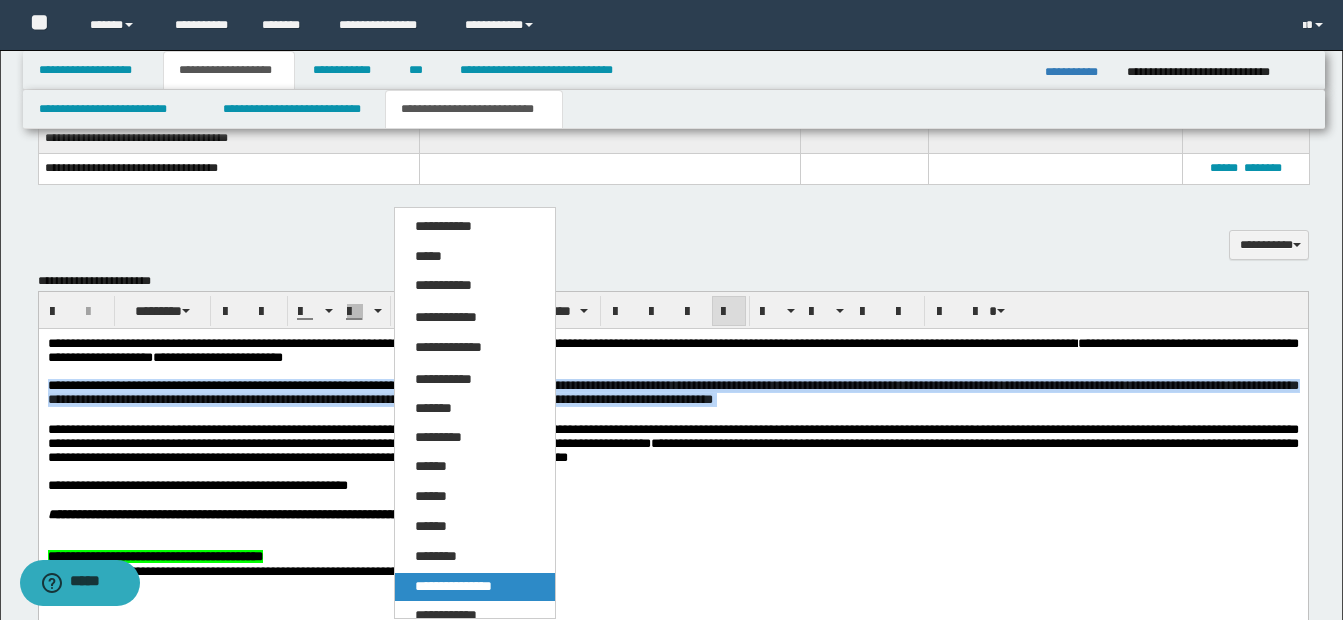 click on "**********" at bounding box center (475, 587) 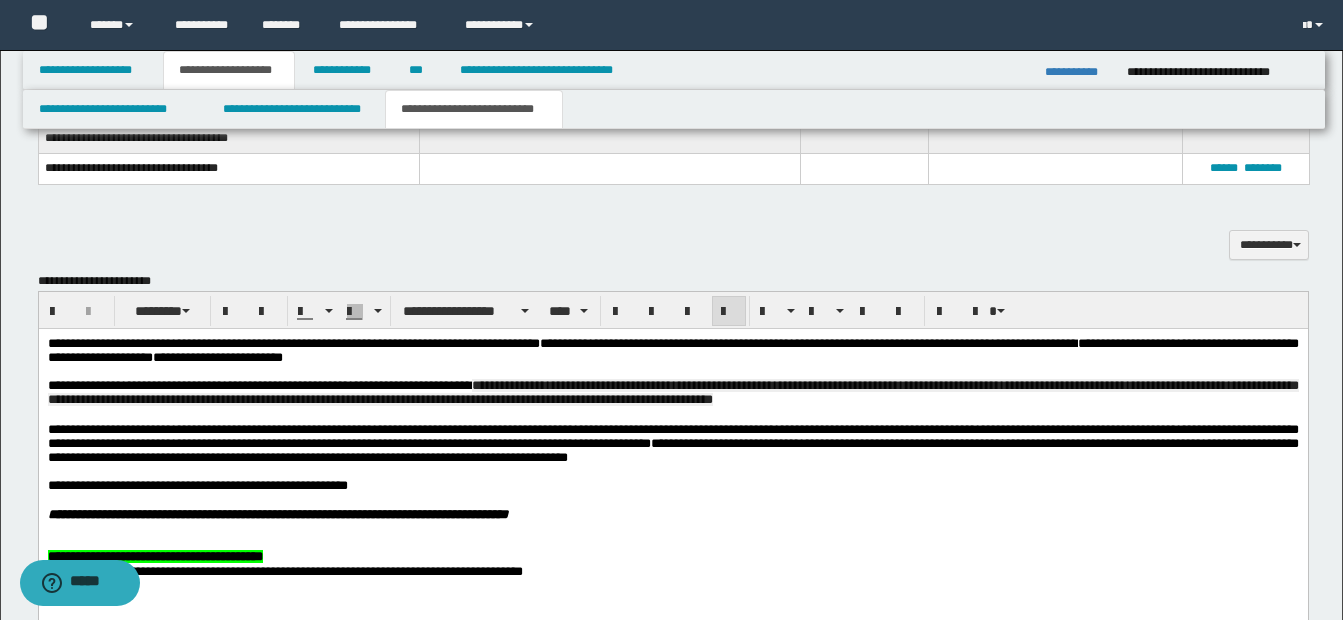 click at bounding box center (696, 500) 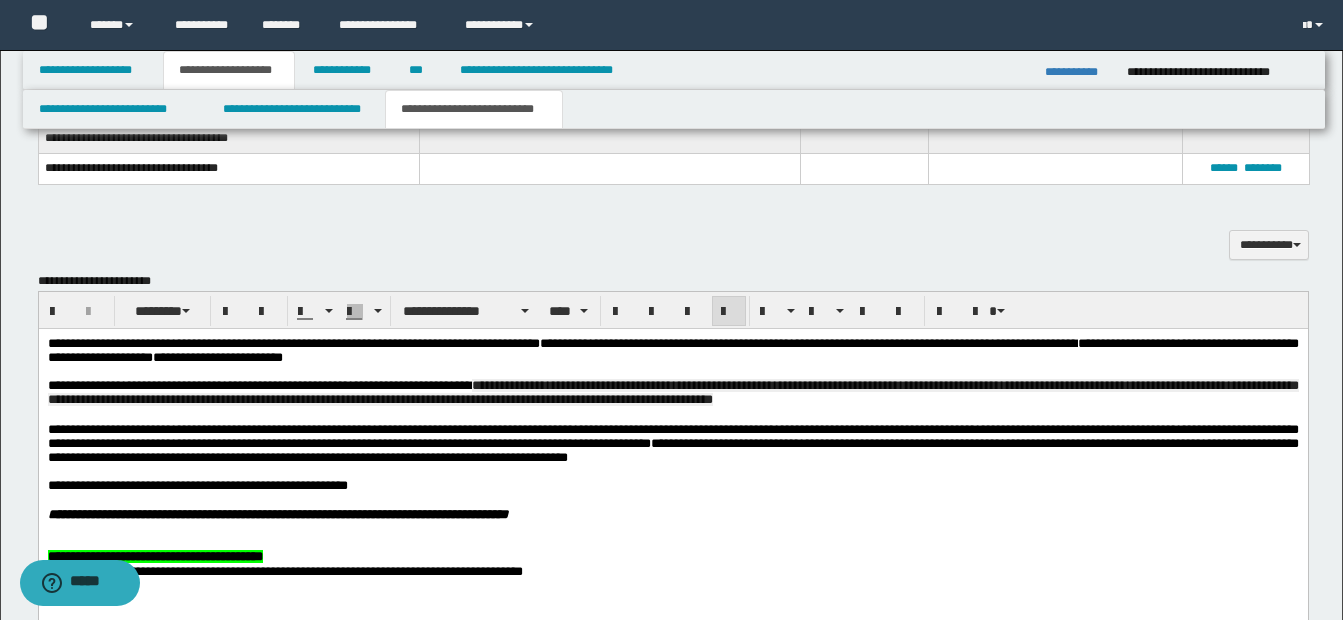 click on "**********" at bounding box center [672, 393] 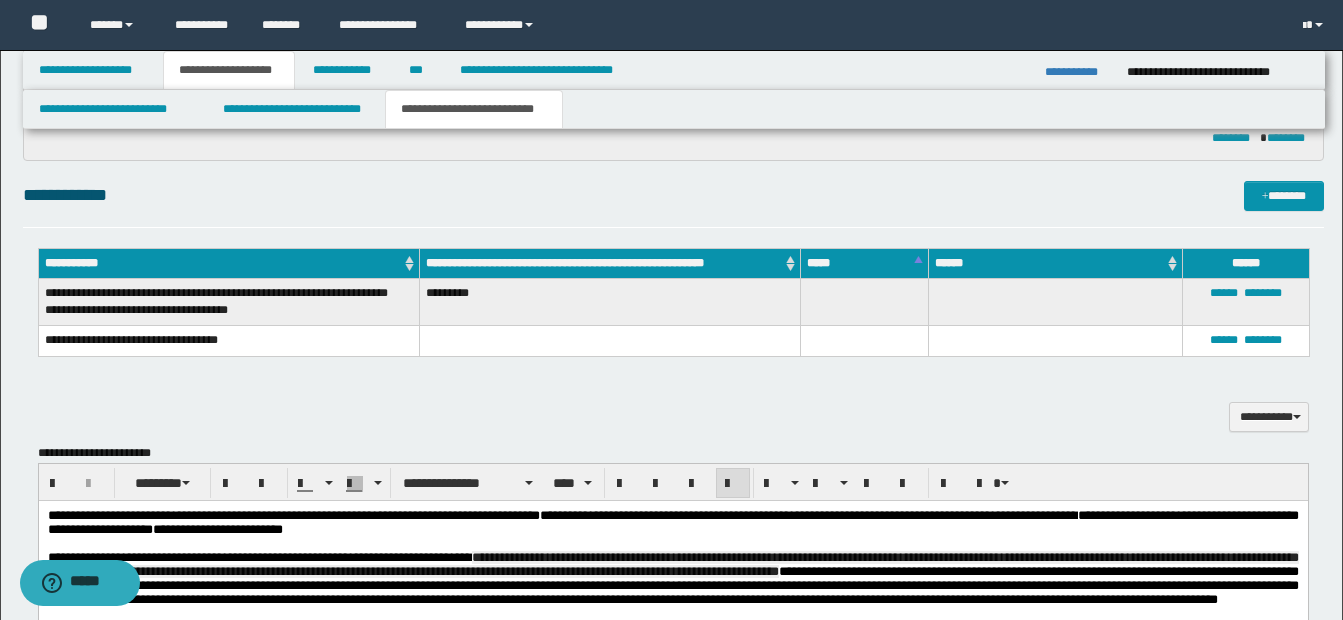 scroll, scrollTop: 1098, scrollLeft: 0, axis: vertical 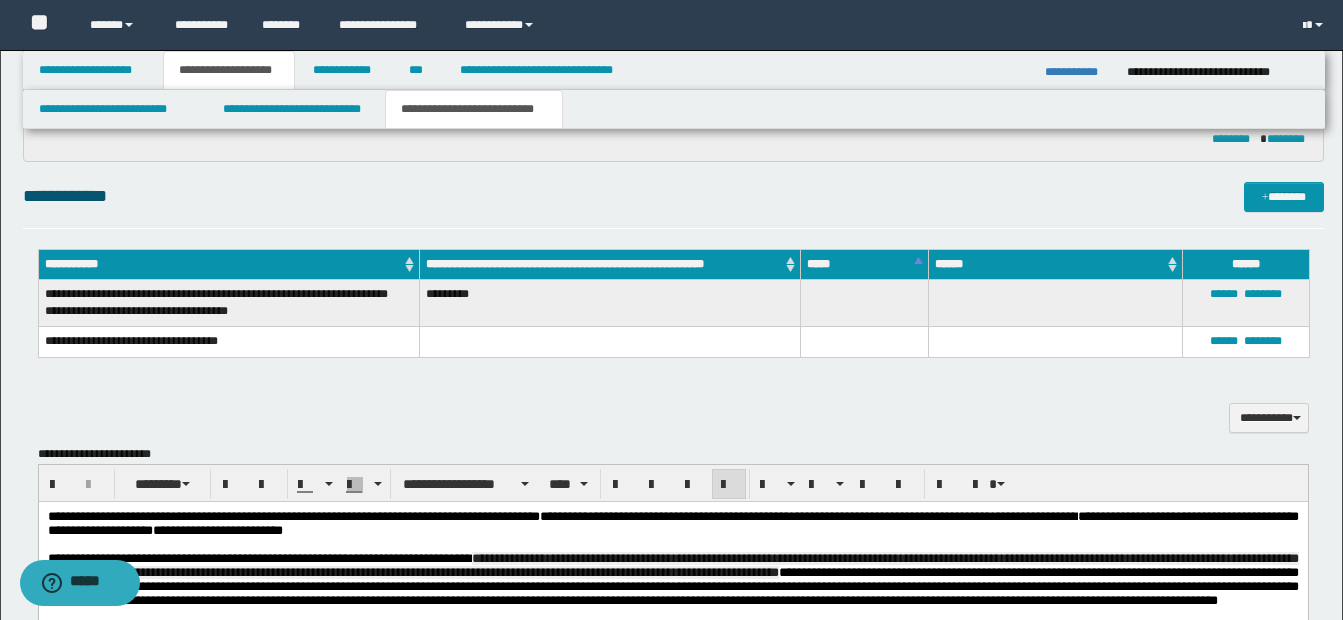 click on "**********" at bounding box center (189, 530) 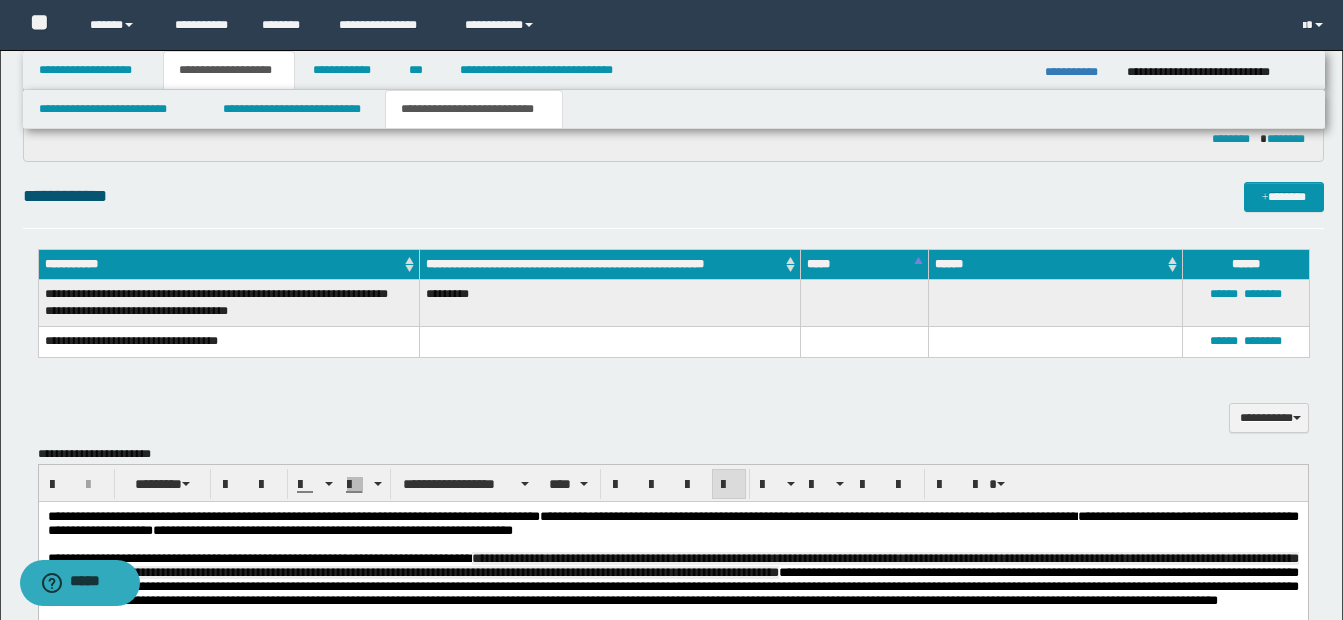 click on "**********" at bounding box center (304, 530) 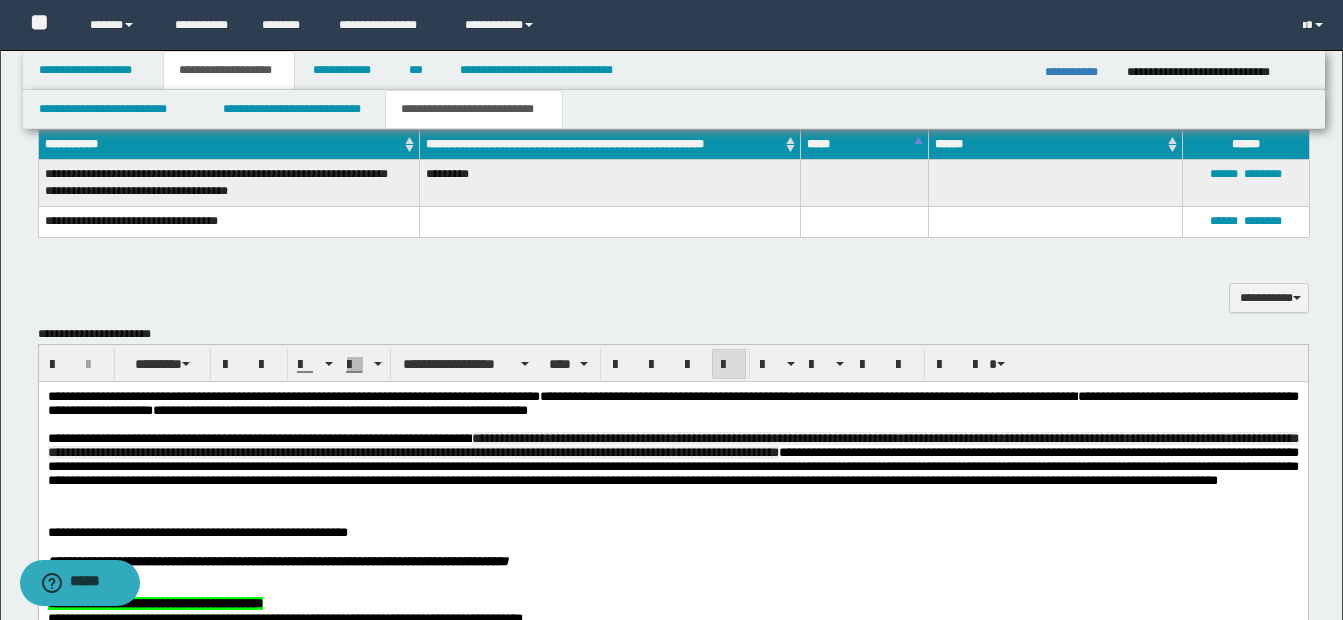 scroll, scrollTop: 1245, scrollLeft: 0, axis: vertical 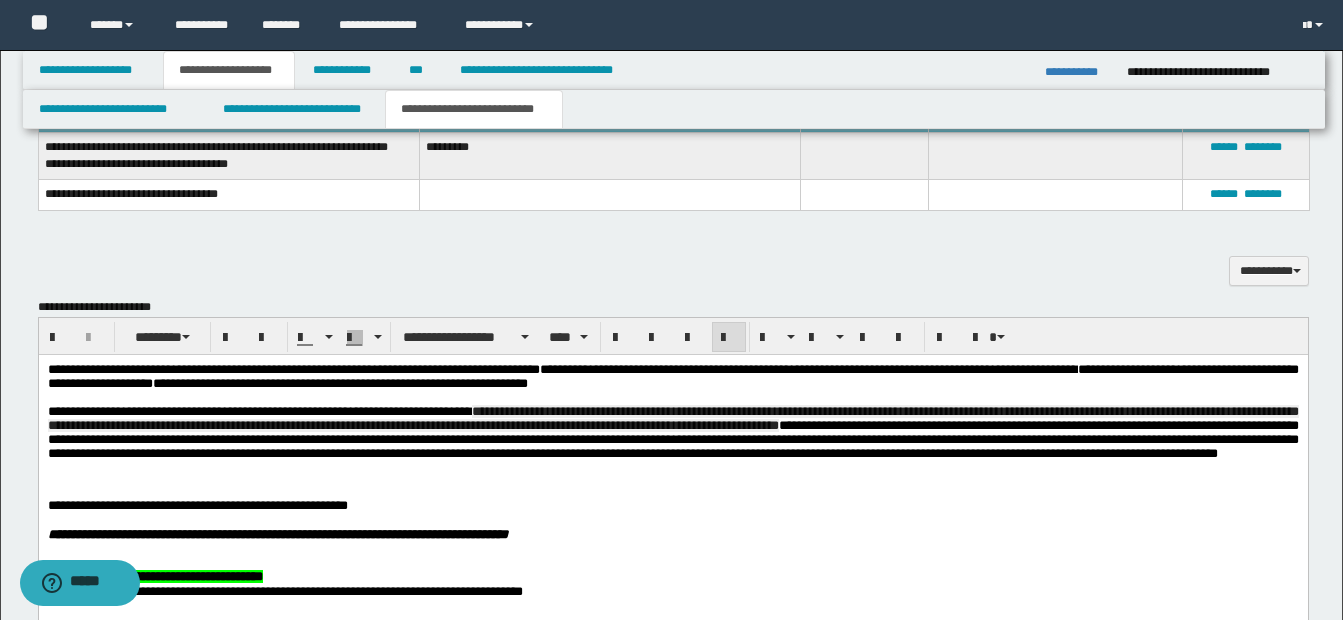 drag, startPoint x: 1350, startPoint y: 614, endPoint x: 1092, endPoint y: 130, distance: 548.4706 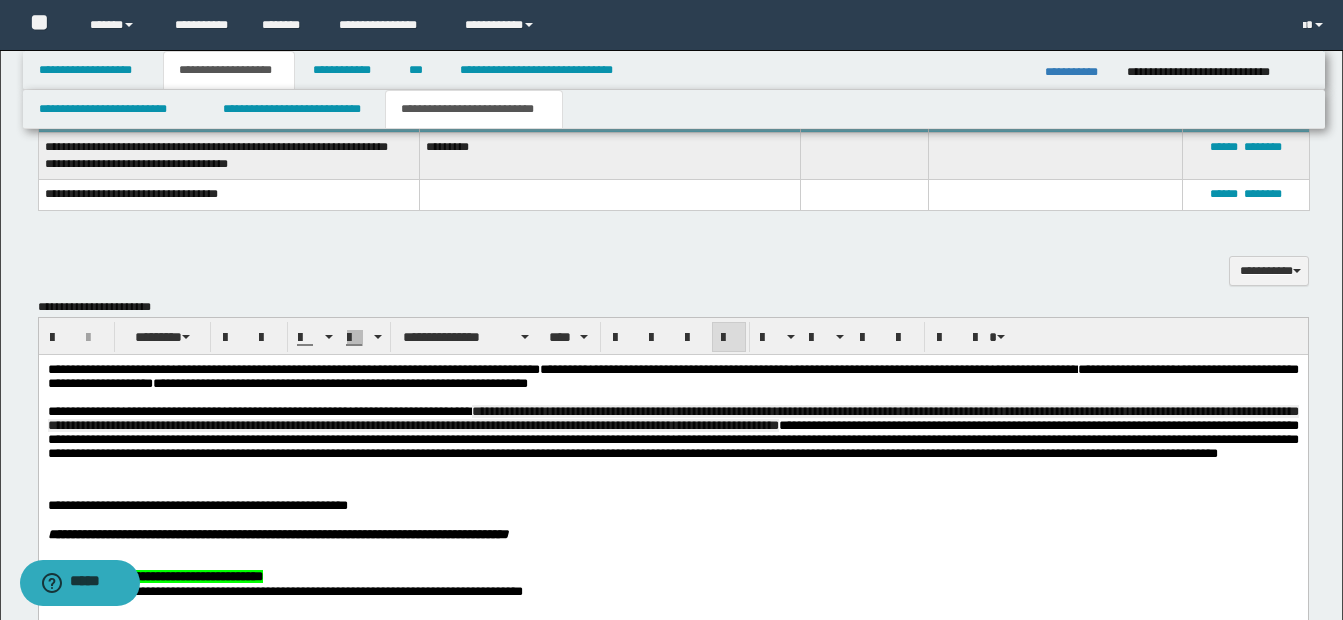 click on "**********" at bounding box center [672, 506] 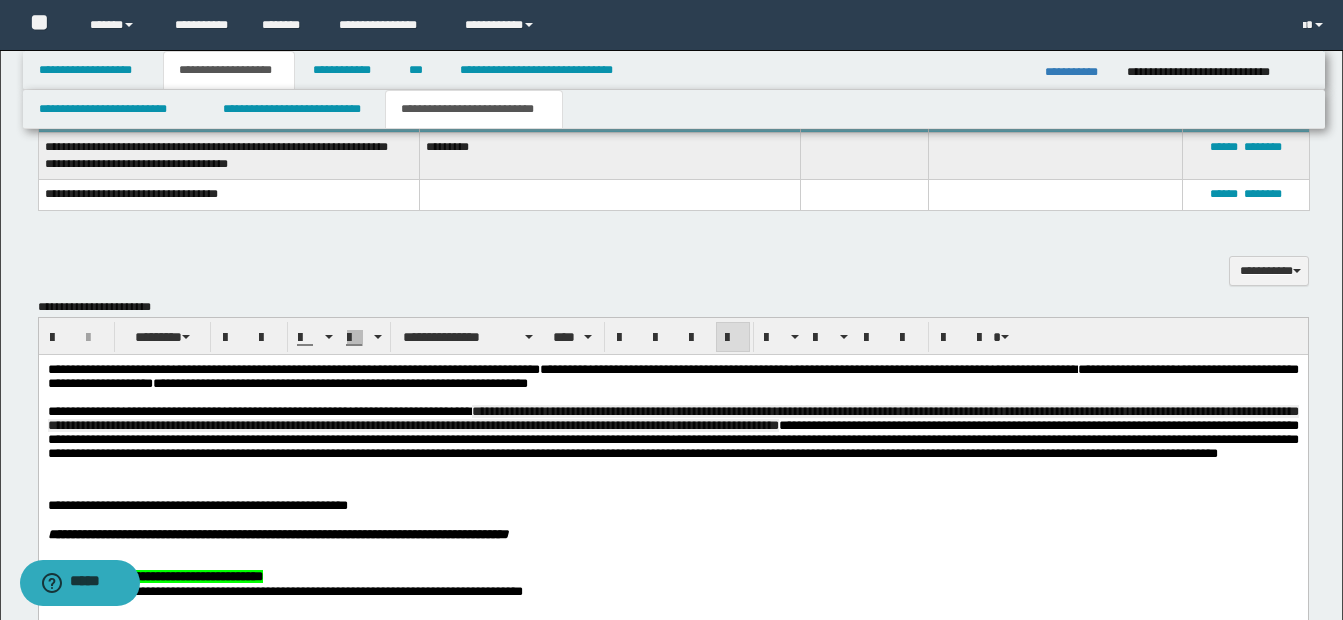 click on "**********" at bounding box center [259, 411] 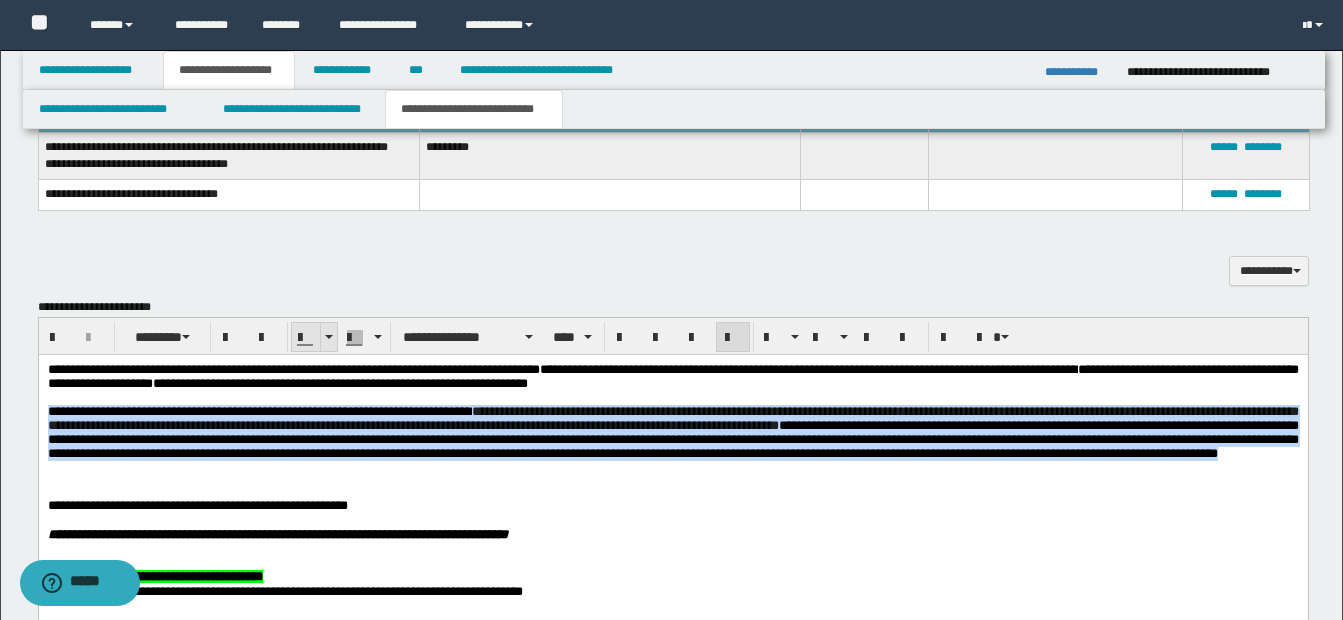 click at bounding box center (328, 337) 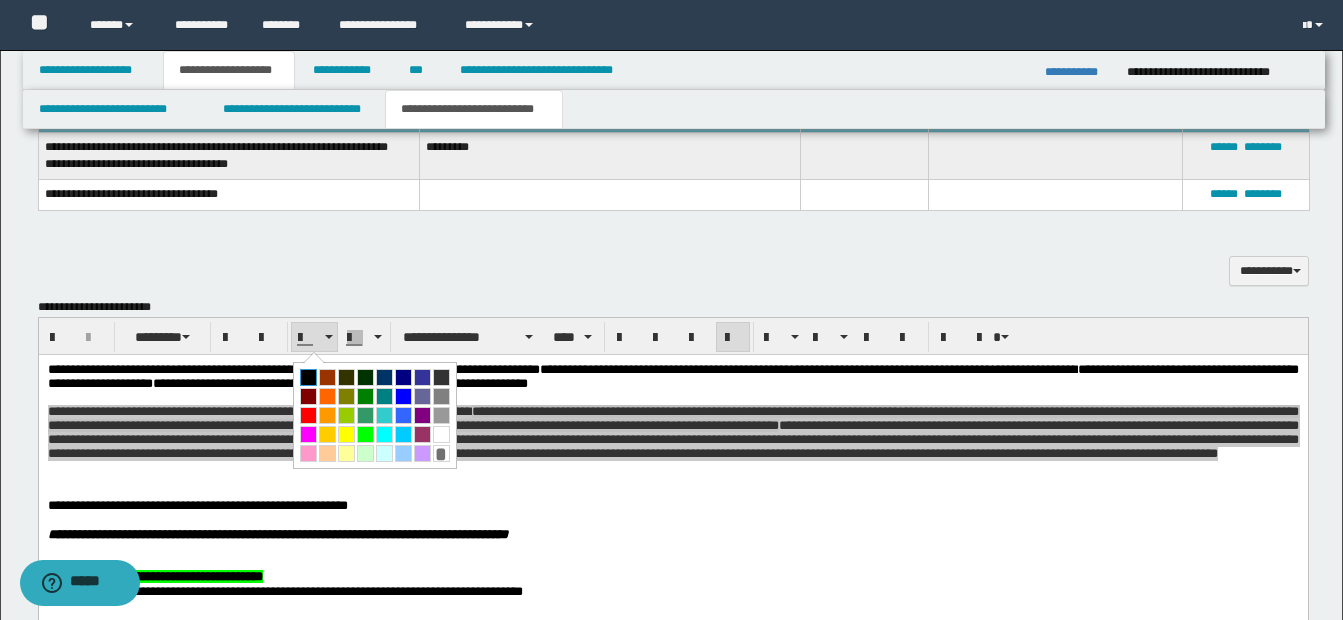 click at bounding box center [308, 377] 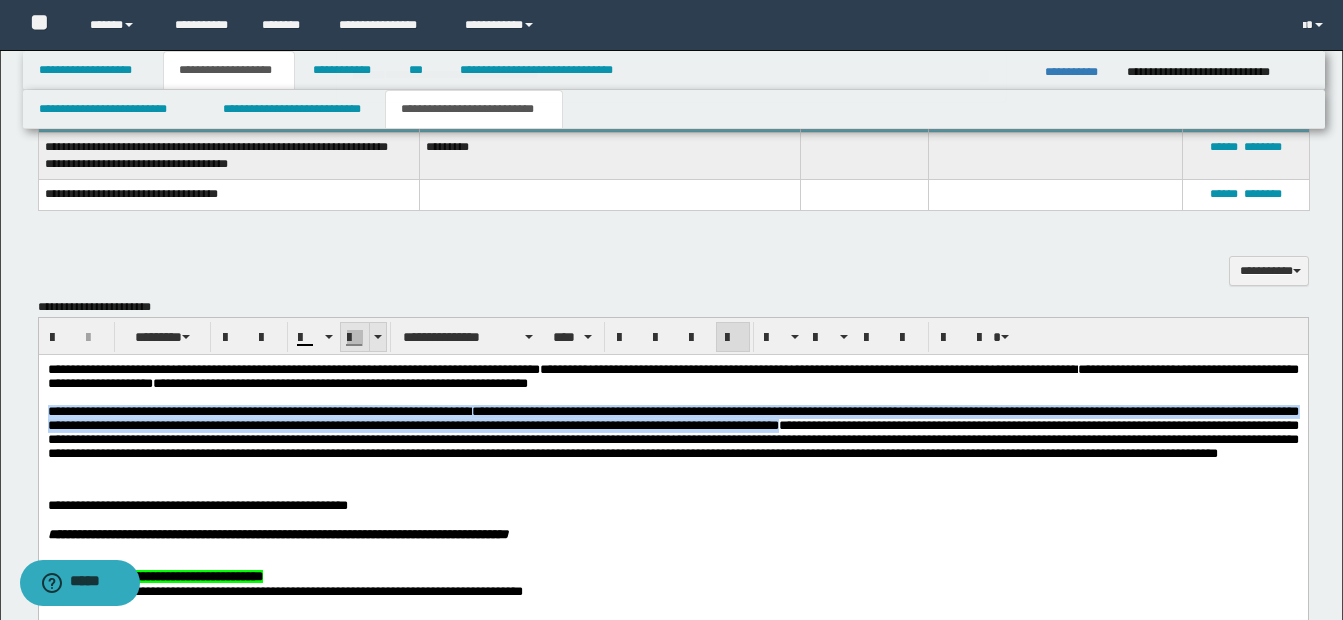 click at bounding box center [378, 337] 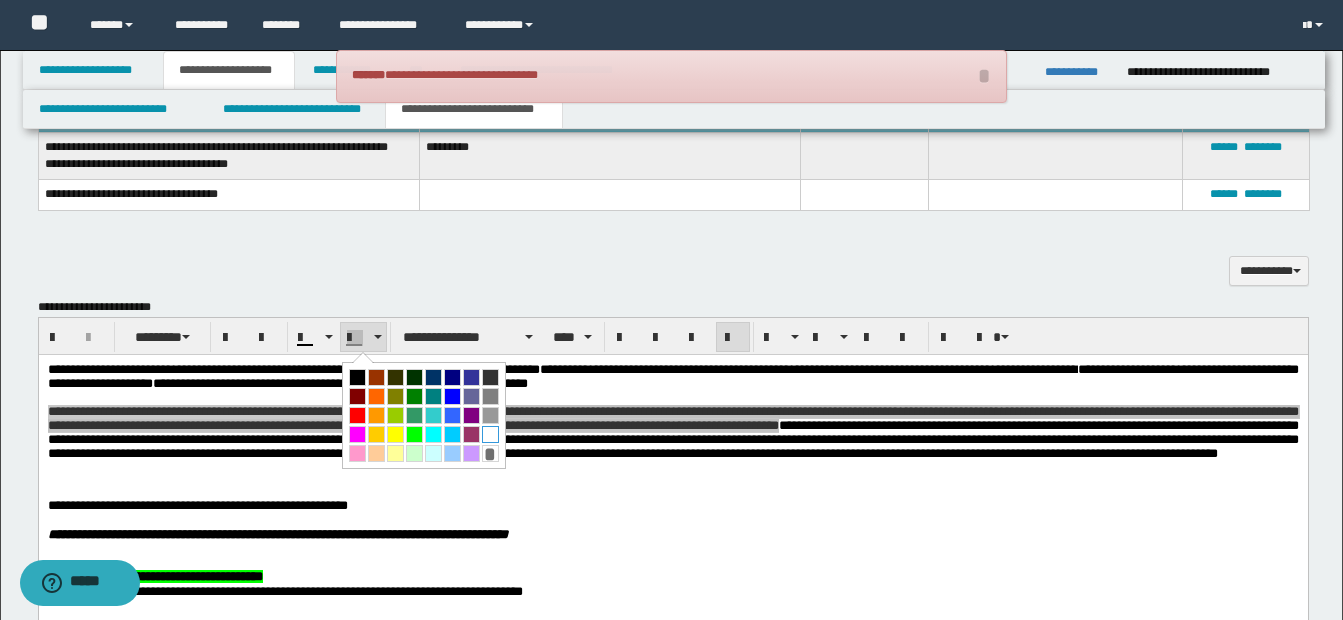 click at bounding box center [490, 434] 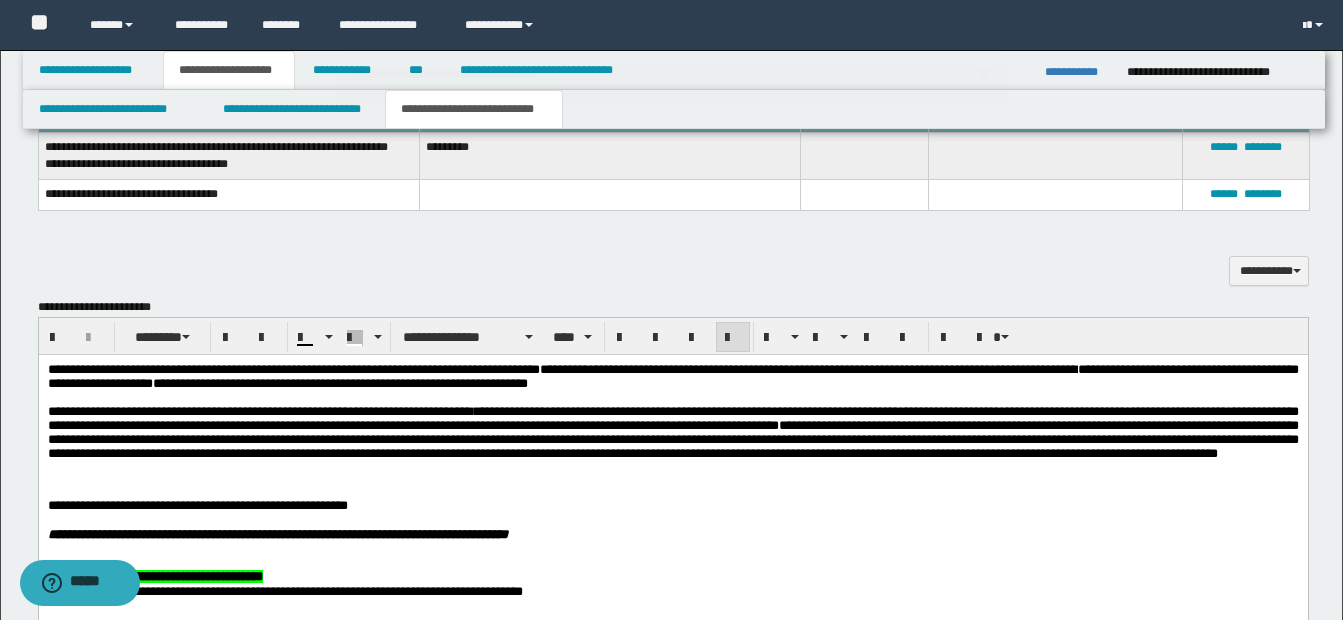 click at bounding box center (696, 520) 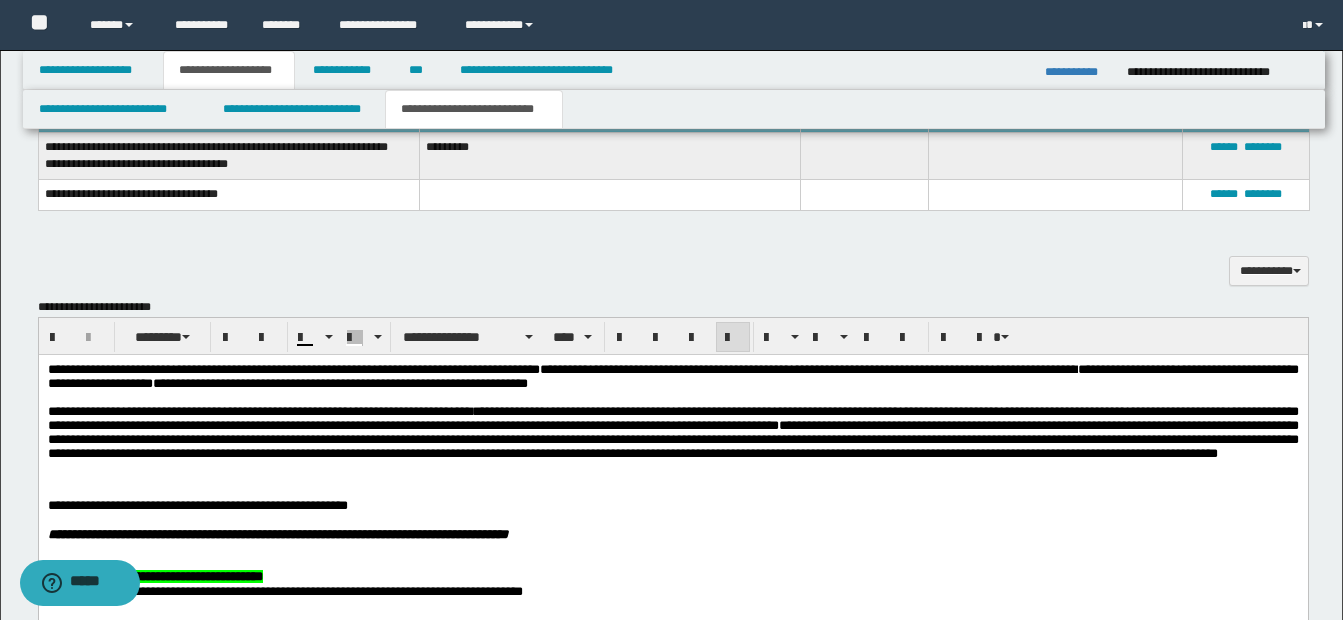 click on "**********" at bounding box center [672, 418] 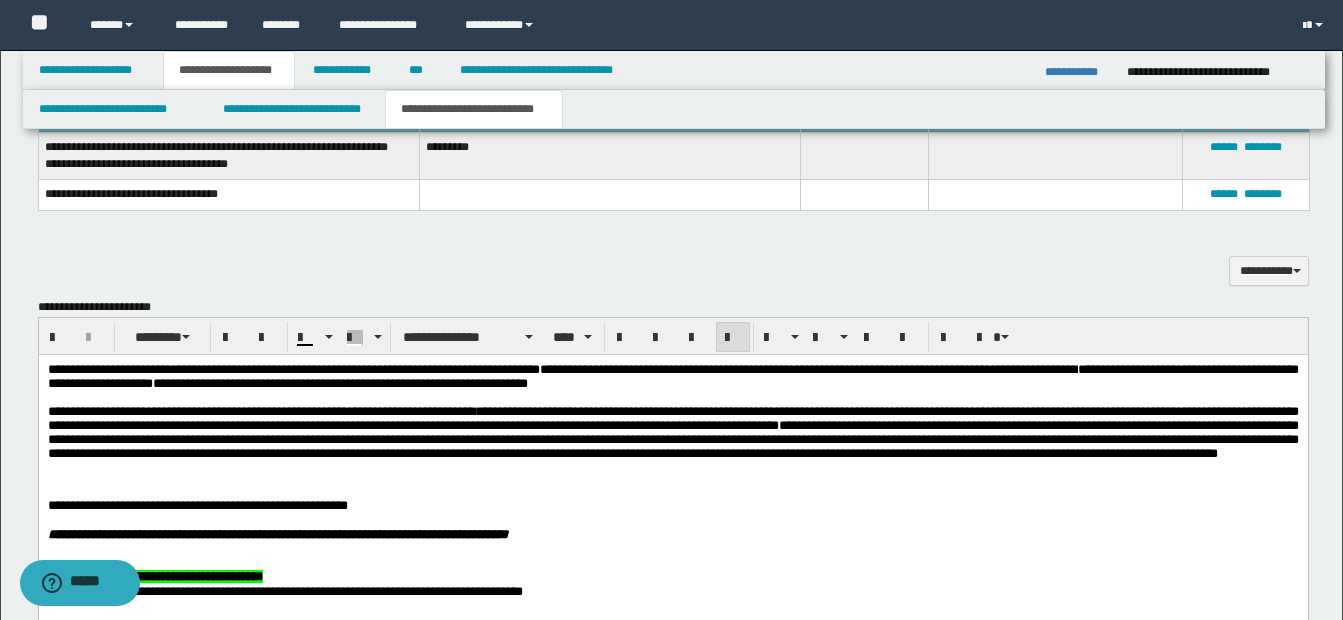 click on "**********" at bounding box center (672, 418) 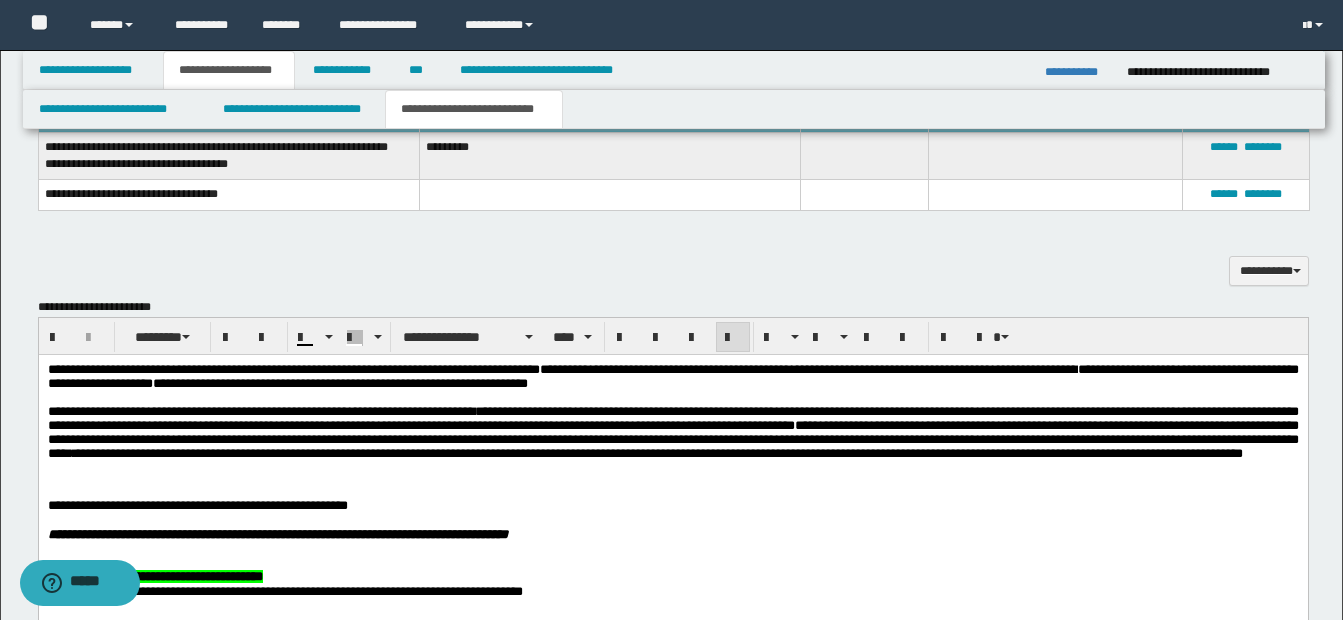 click on "**********" at bounding box center (672, 439) 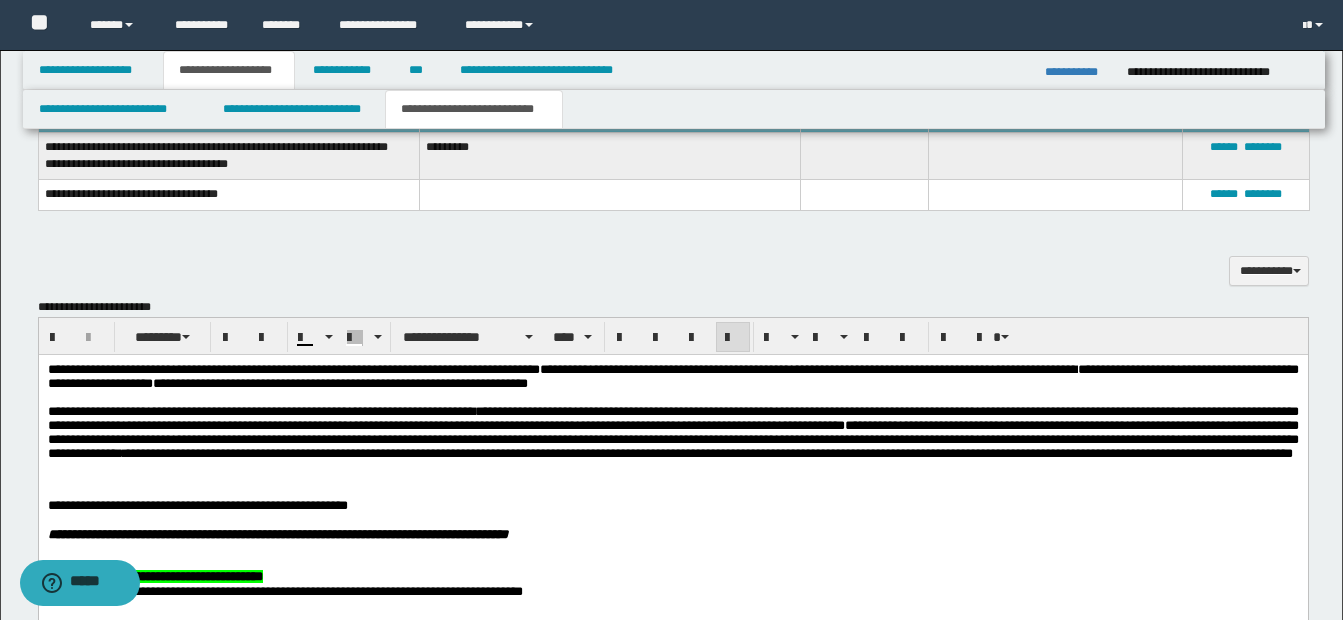 click on "**********" at bounding box center [672, 439] 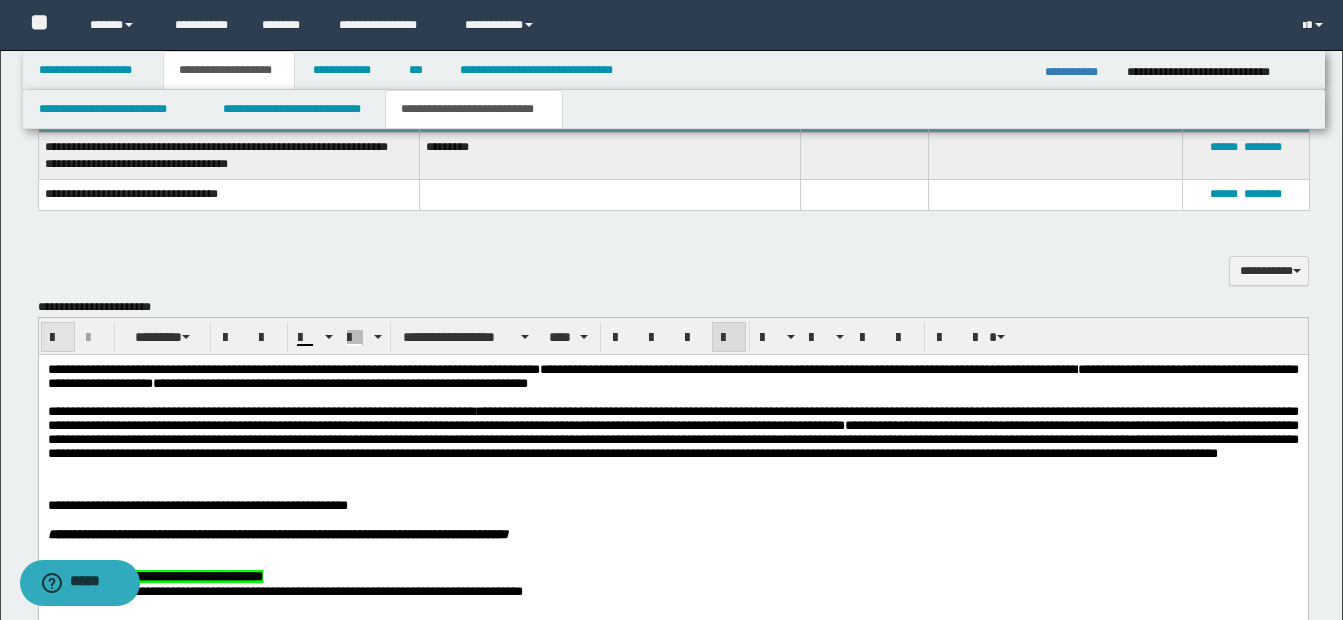 click at bounding box center (58, 338) 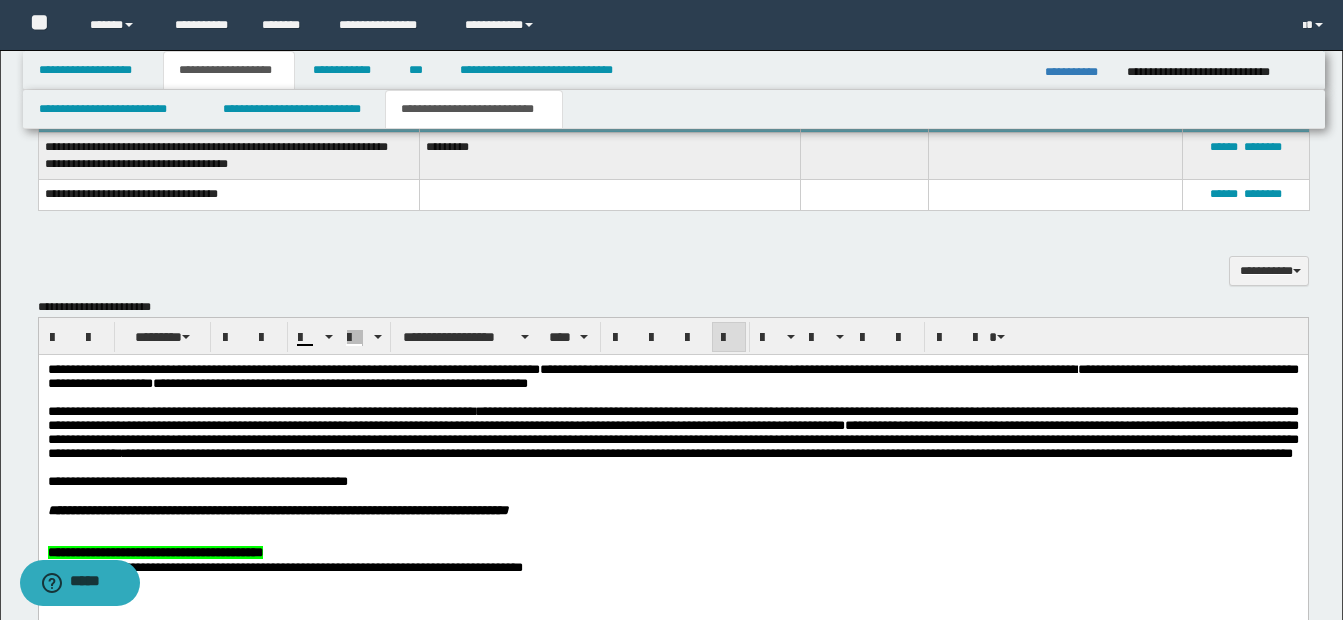 click on "**********" at bounding box center (672, 439) 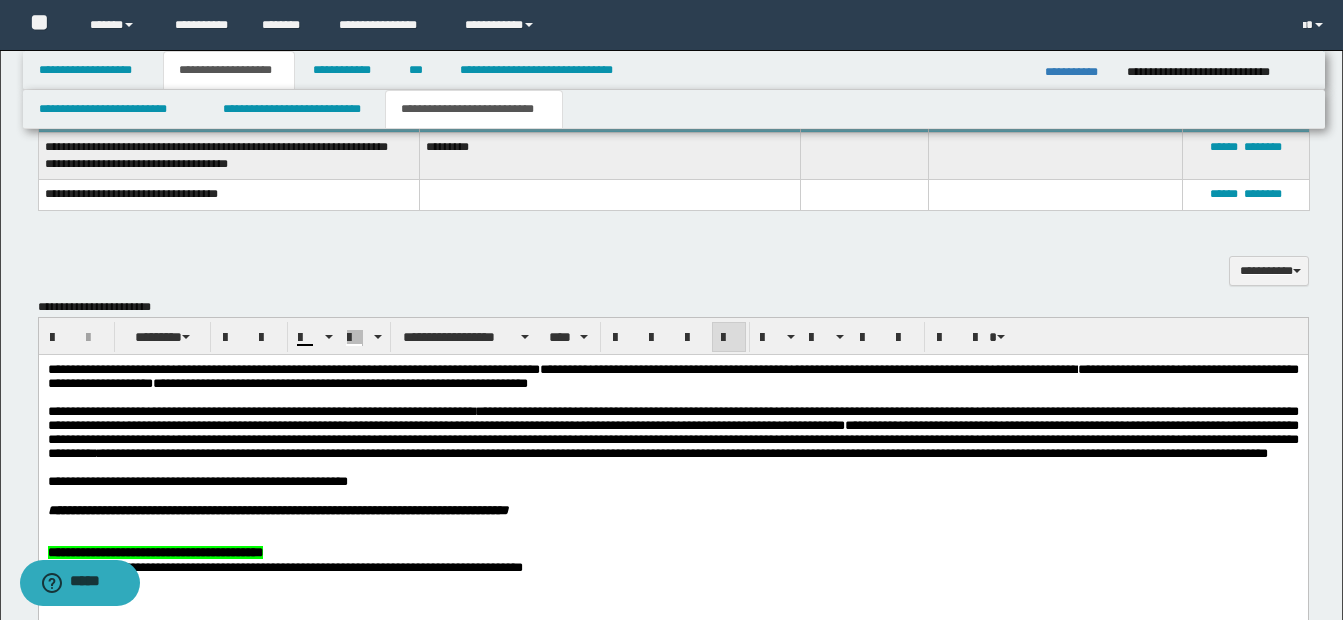 click on "**********" at bounding box center [672, 439] 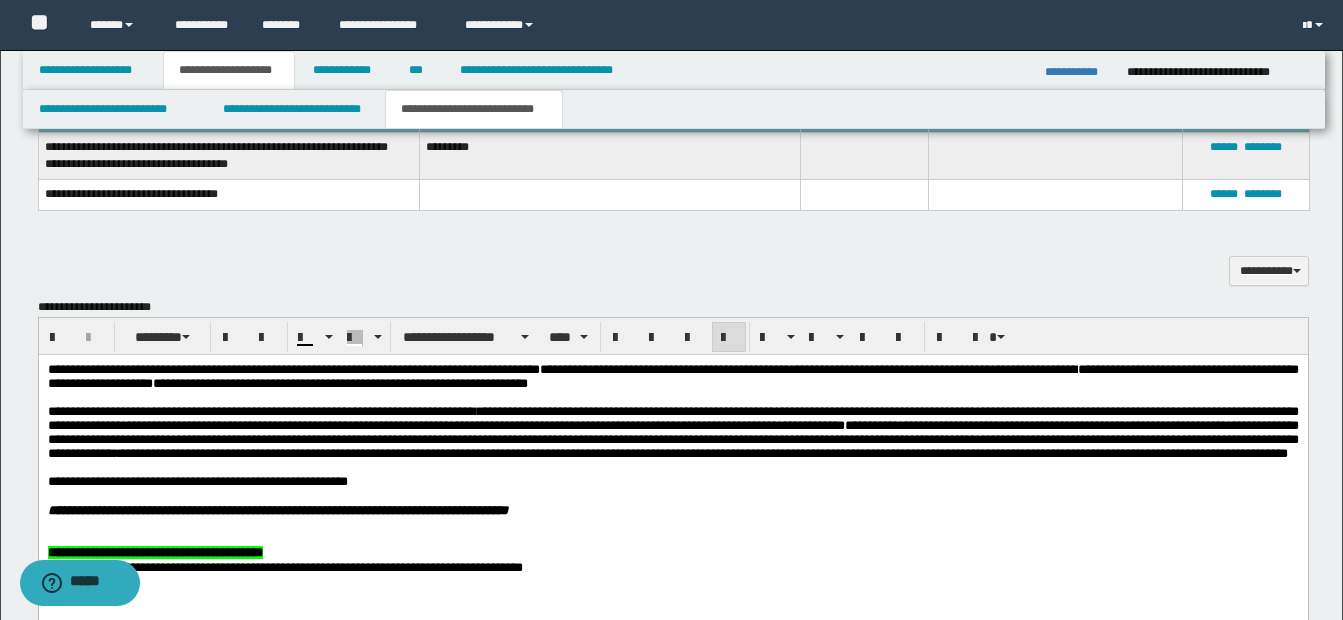 click on "**********" at bounding box center (672, 439) 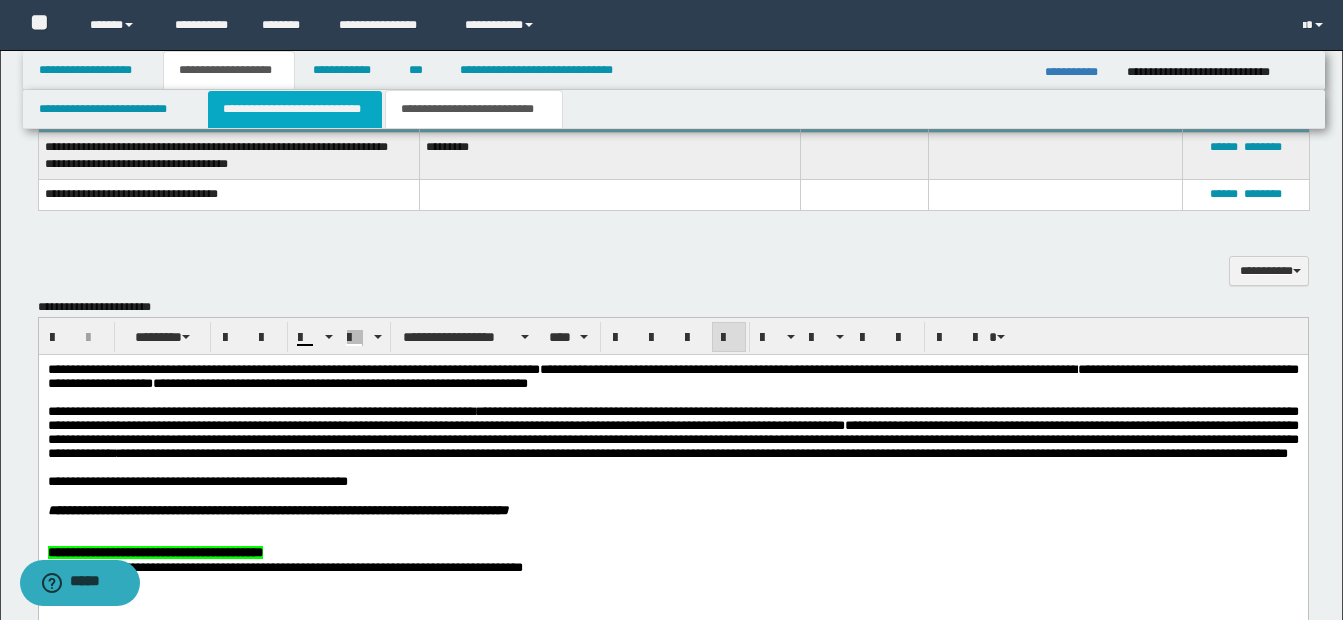 click on "**********" at bounding box center [295, 109] 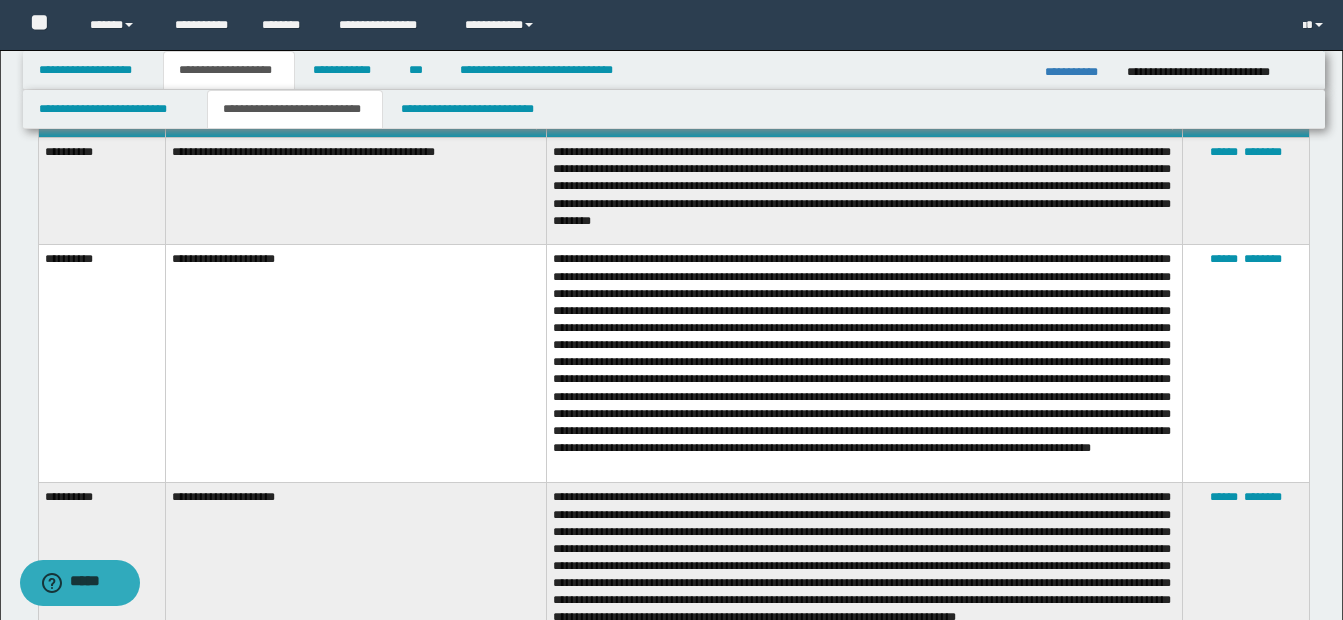 scroll, scrollTop: 1325, scrollLeft: 0, axis: vertical 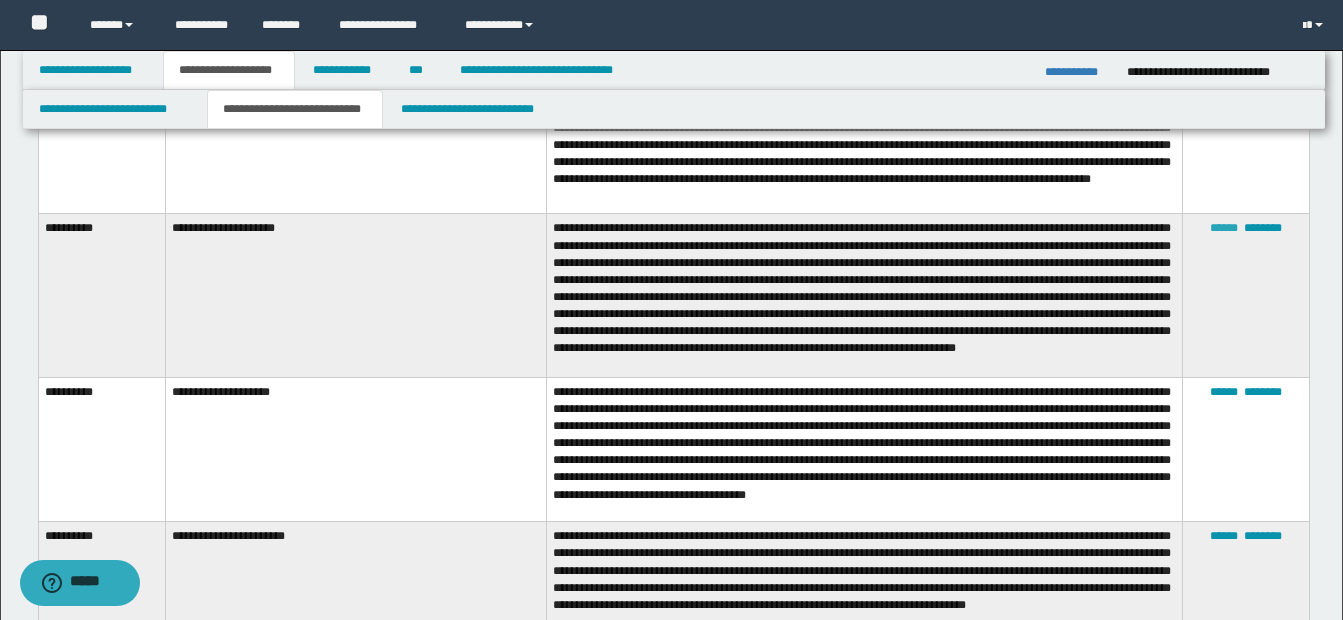 click on "******" at bounding box center (1224, 228) 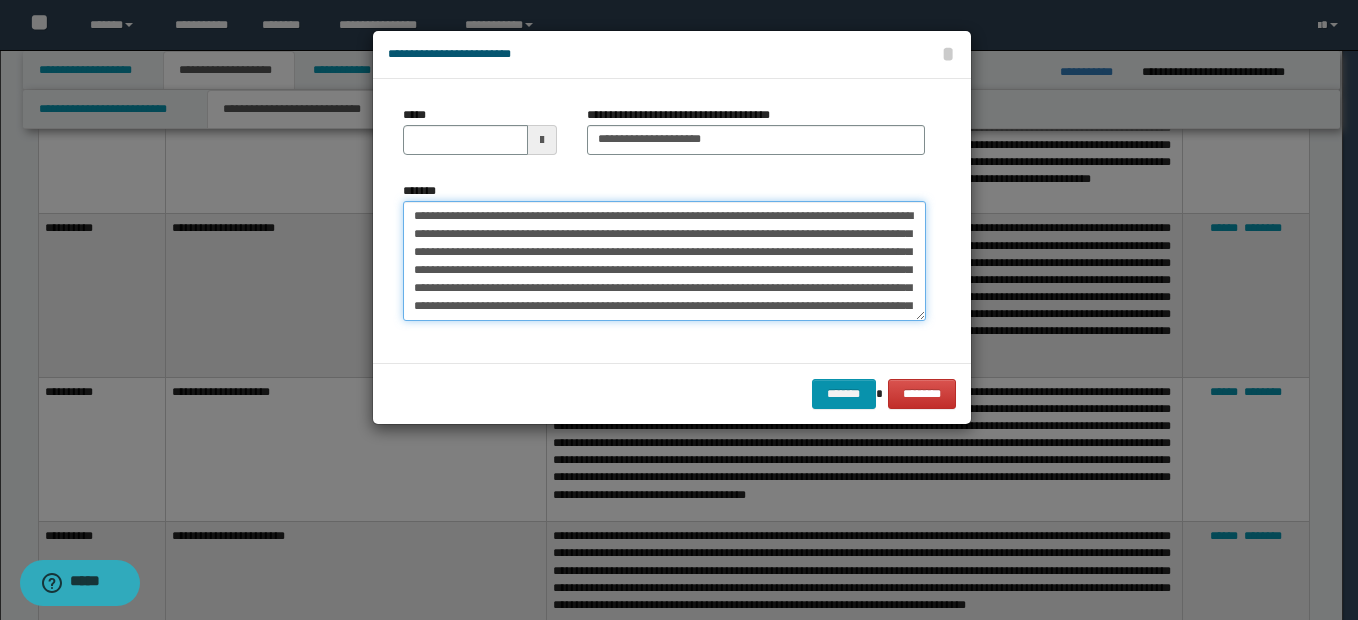 click on "**********" at bounding box center (664, 261) 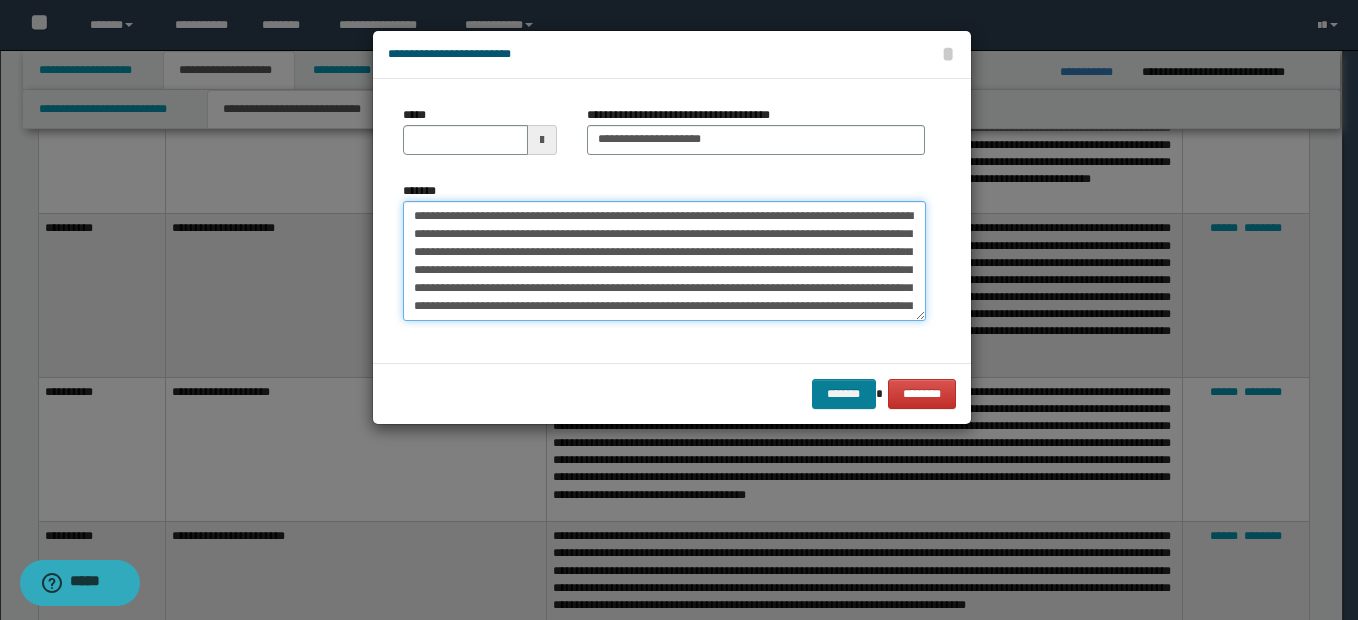 type on "**********" 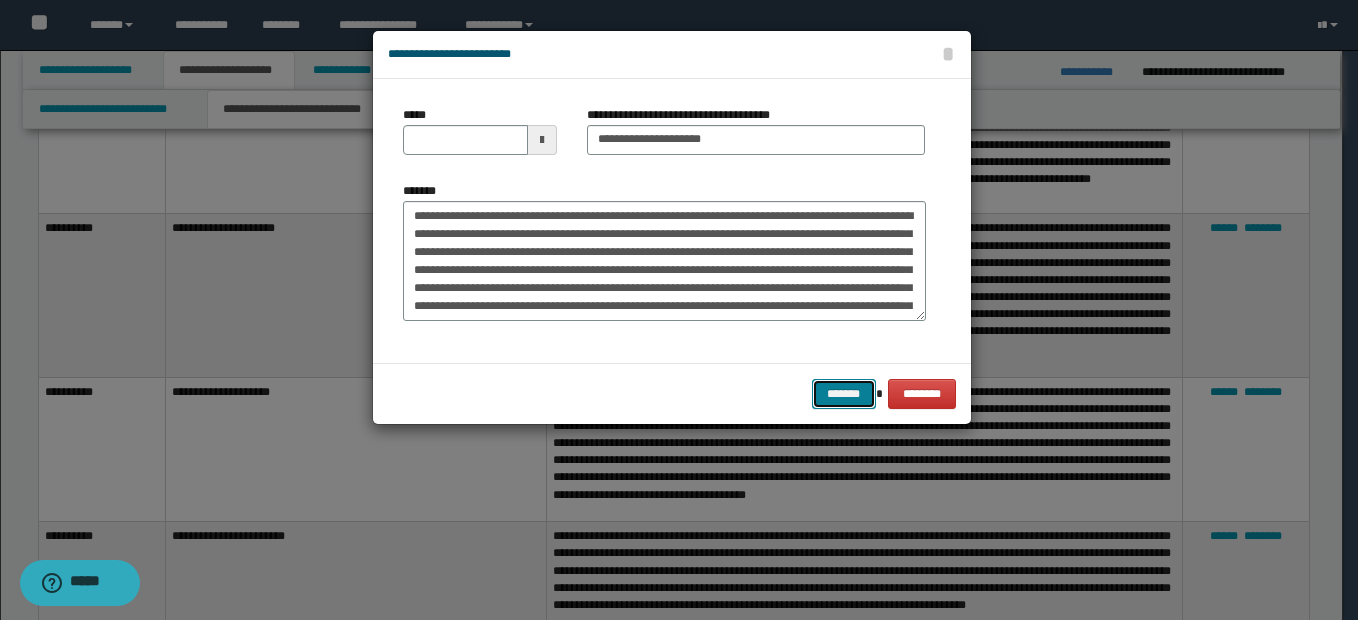 click on "*******" at bounding box center (844, 394) 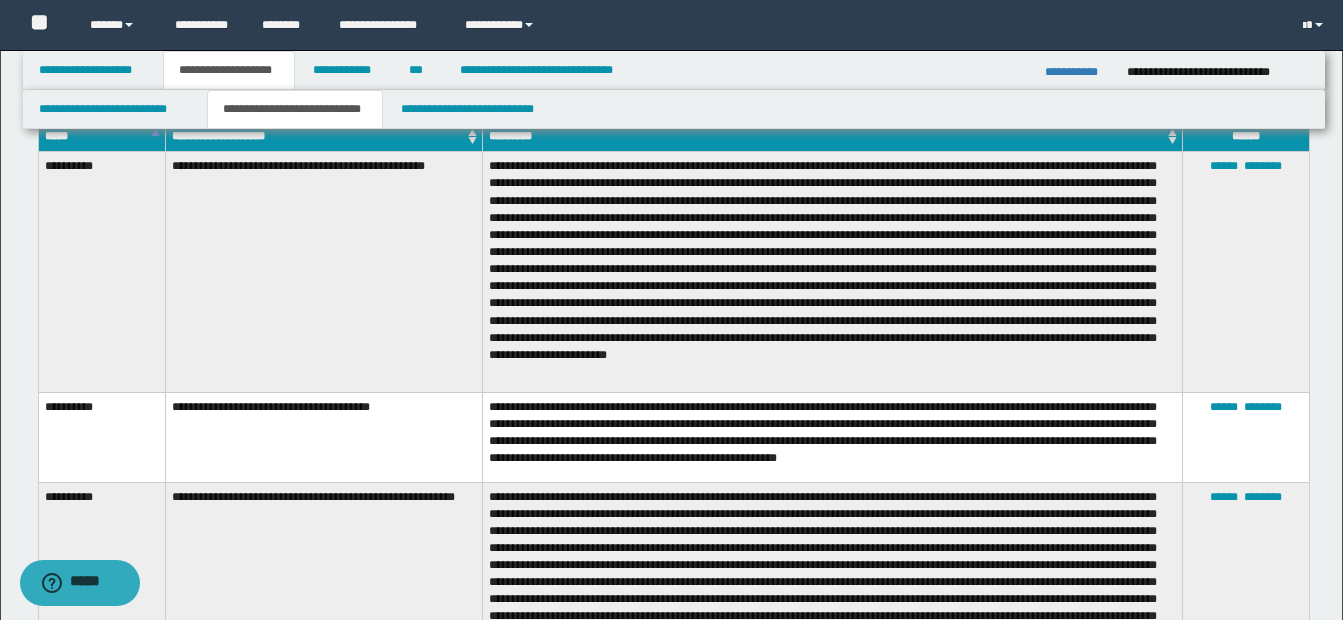 scroll, scrollTop: 2493, scrollLeft: 0, axis: vertical 